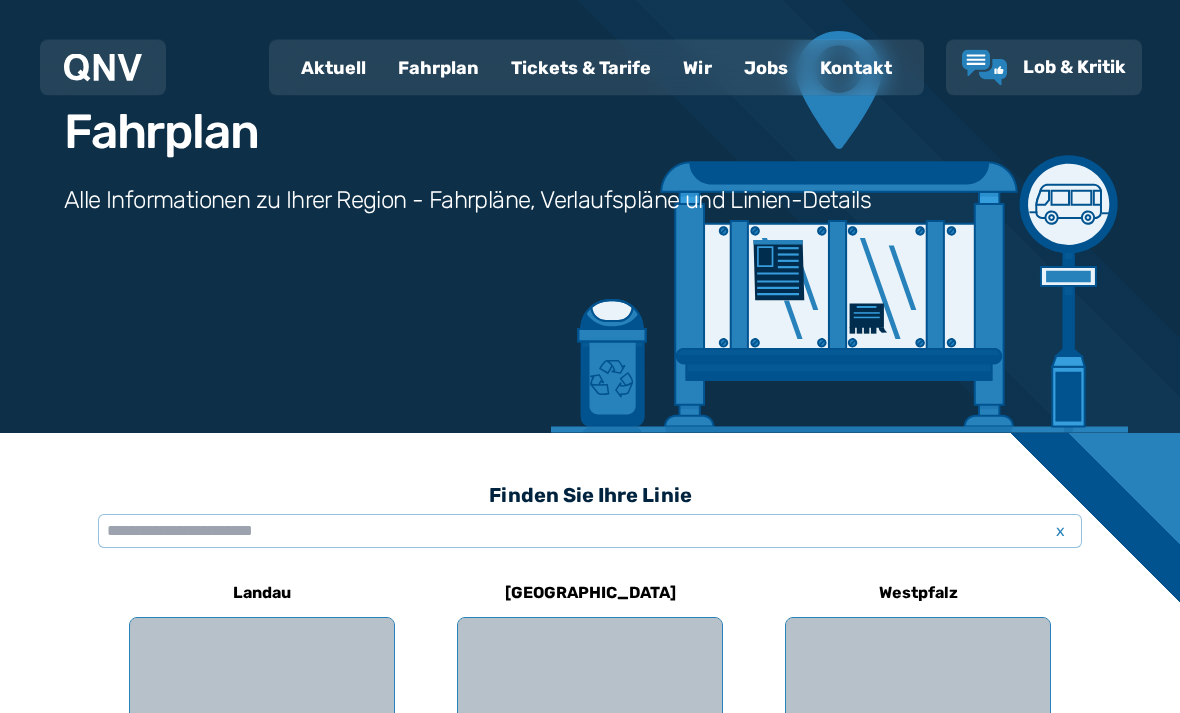 scroll, scrollTop: 293, scrollLeft: 0, axis: vertical 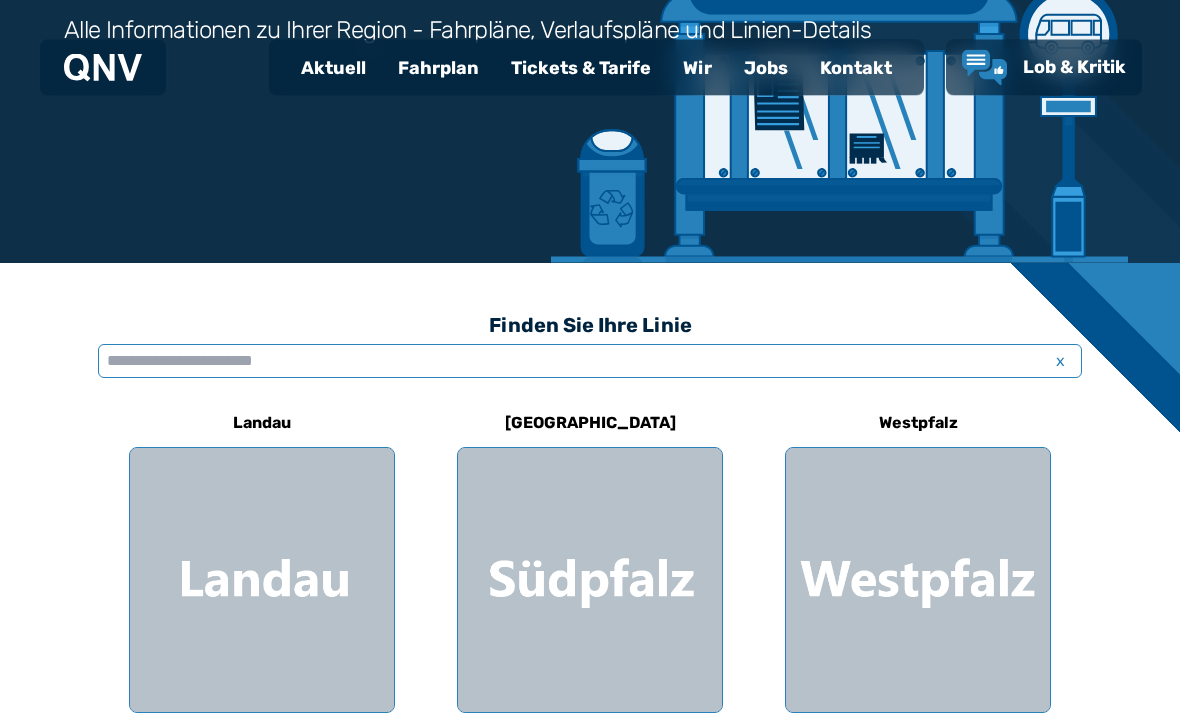 click at bounding box center (590, 362) 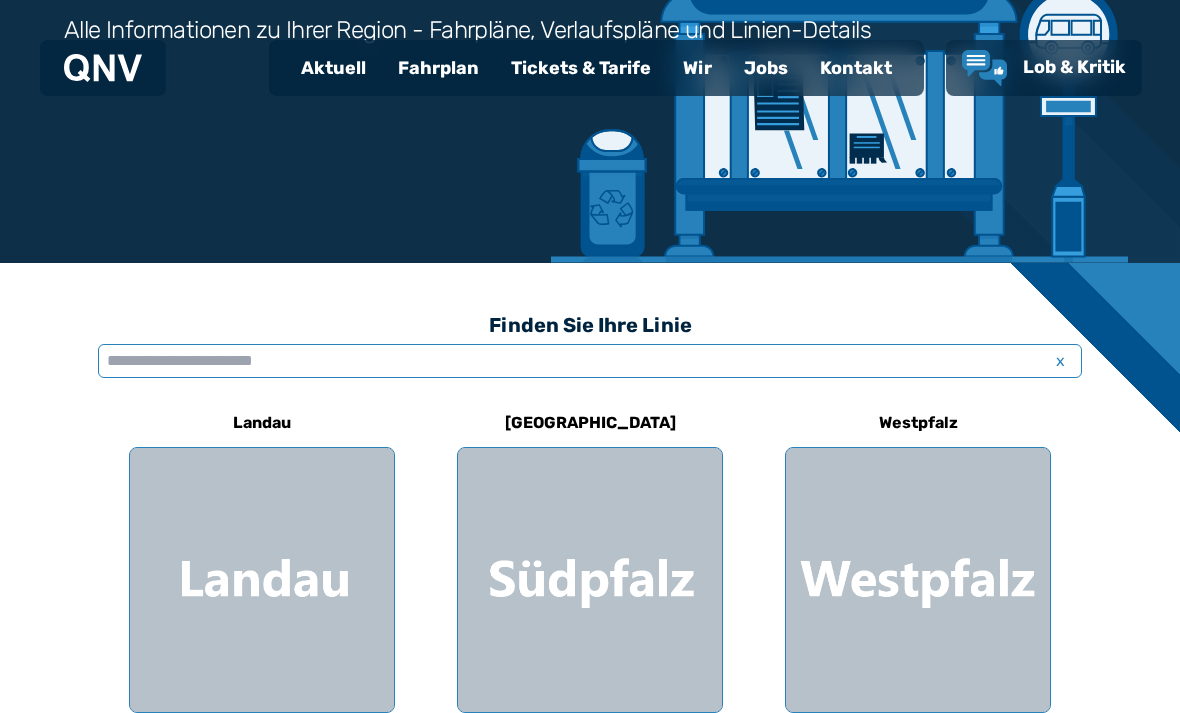 scroll, scrollTop: 306, scrollLeft: 0, axis: vertical 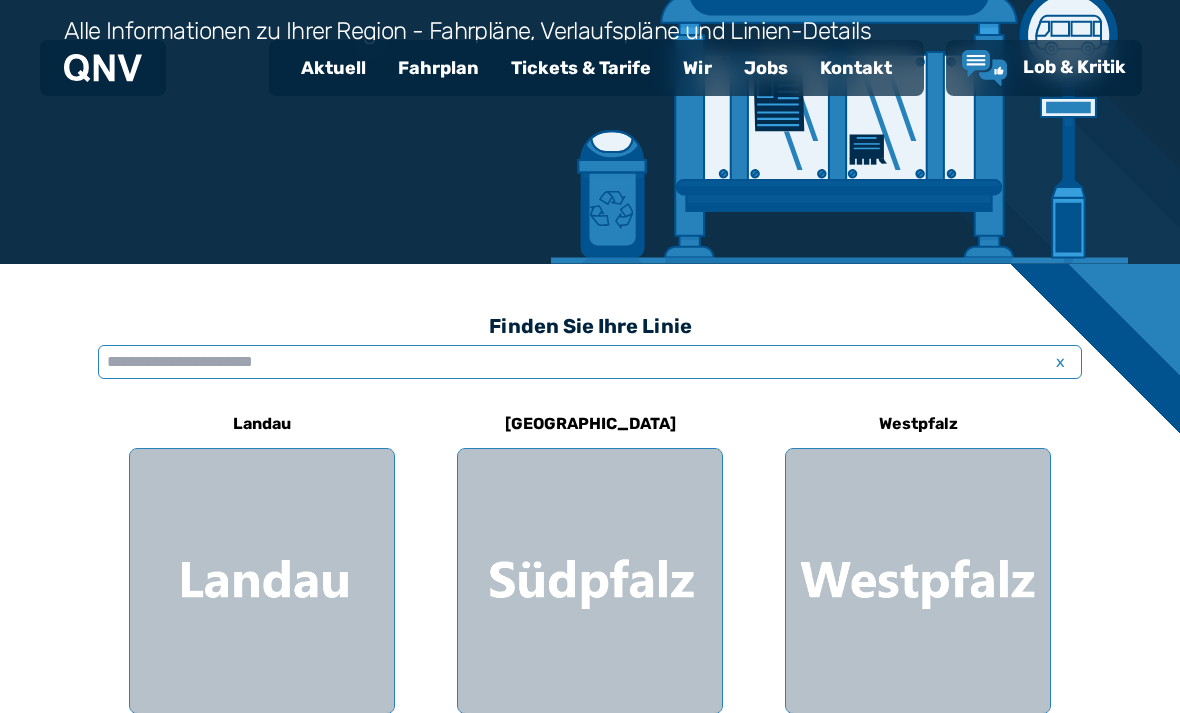 type on "***" 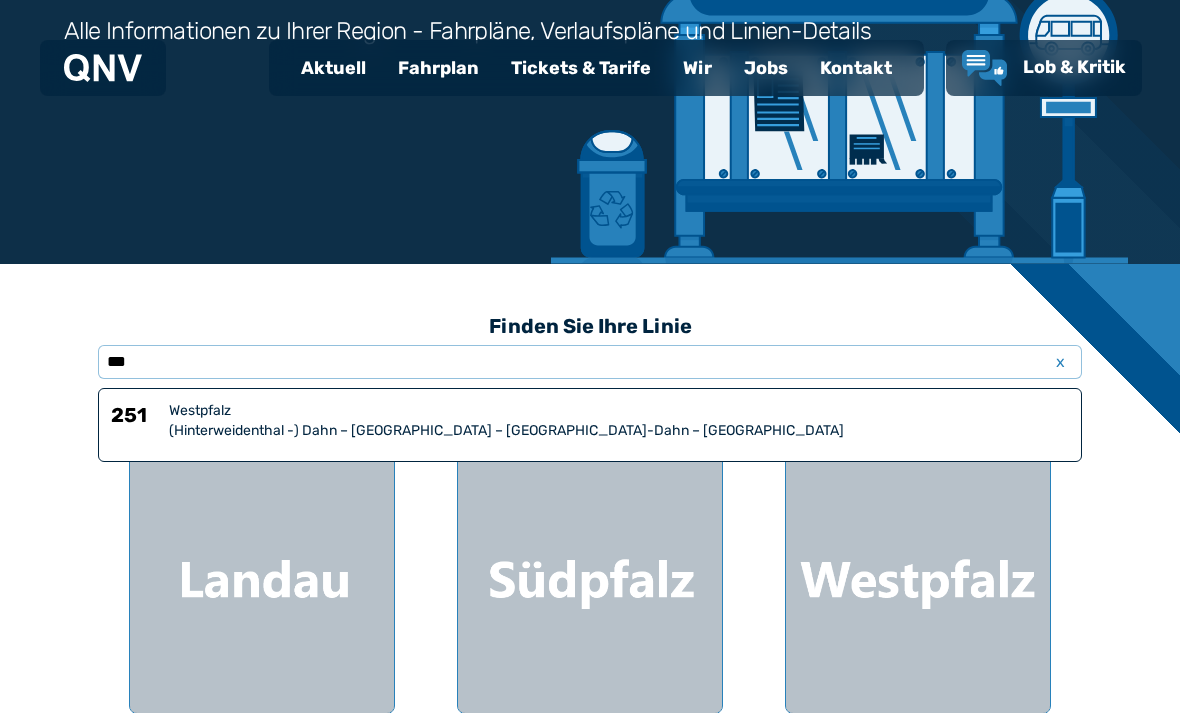 click on "Westpfalz" at bounding box center [619, 411] 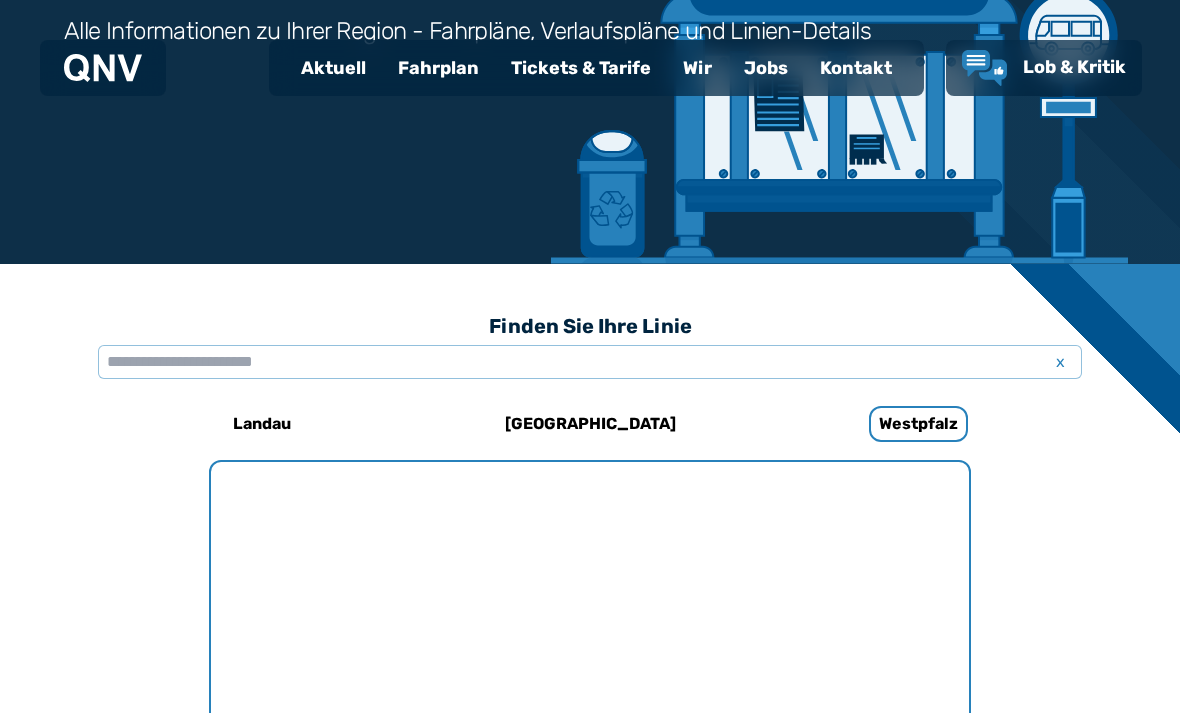 scroll, scrollTop: 0, scrollLeft: 0, axis: both 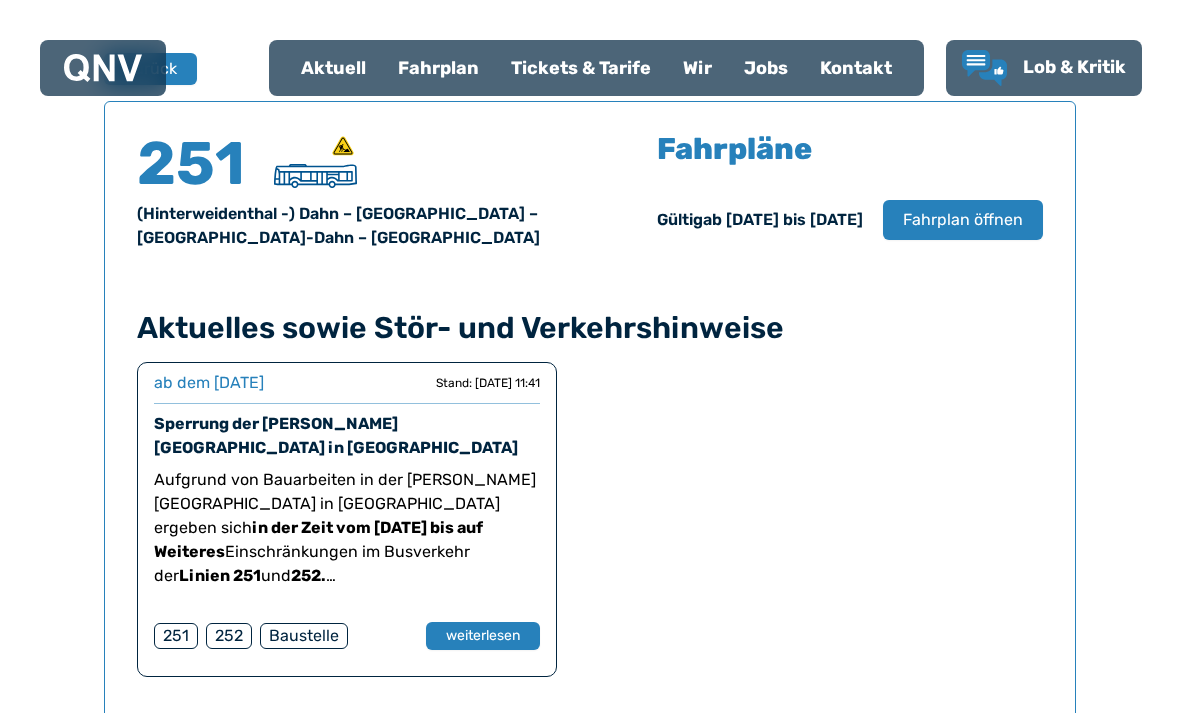 click on "weiterlesen" at bounding box center [483, 636] 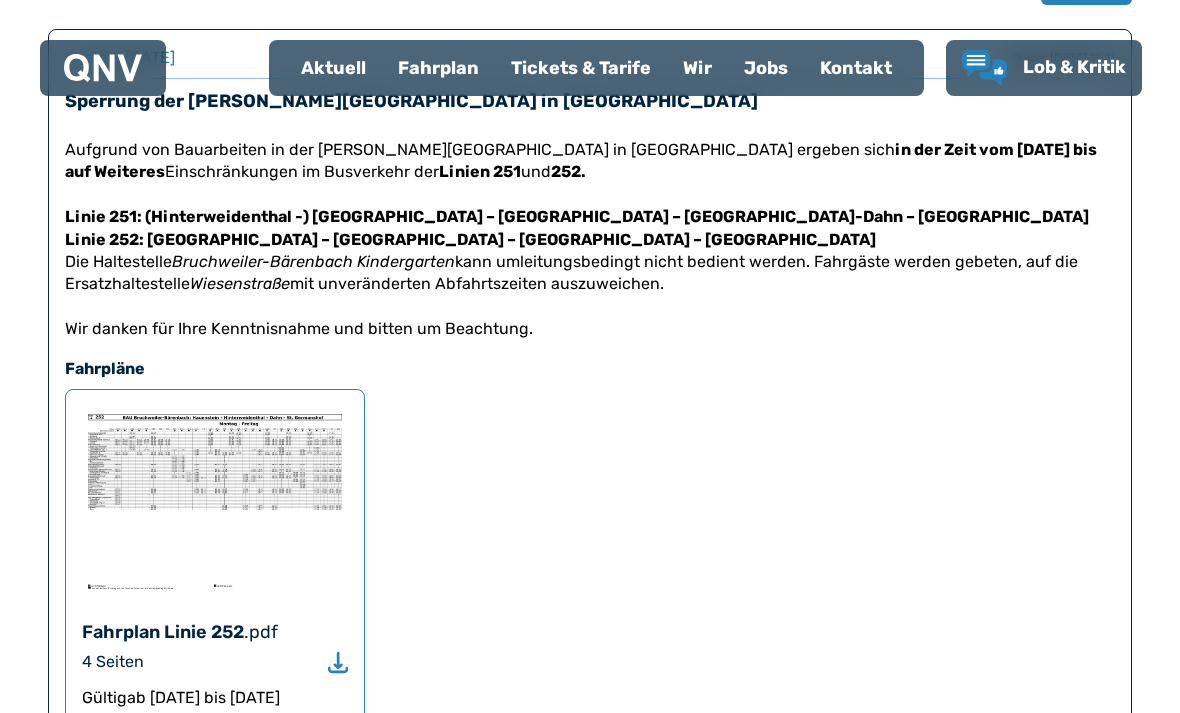 scroll, scrollTop: 758, scrollLeft: 0, axis: vertical 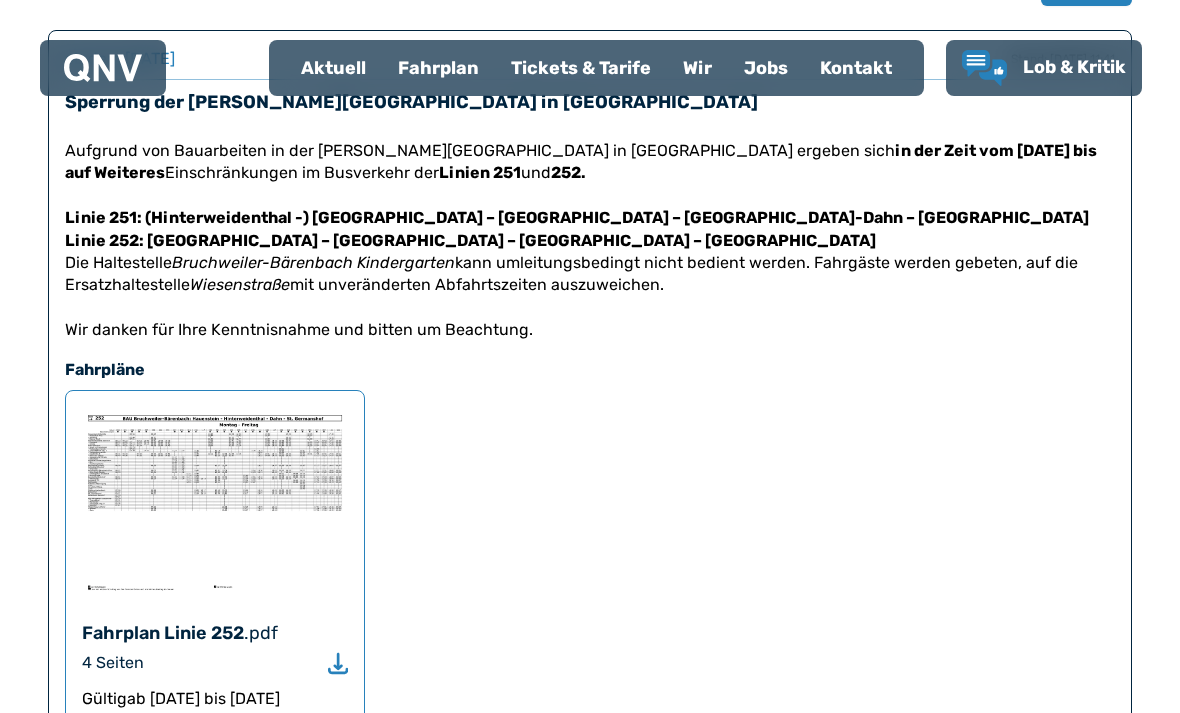 click at bounding box center (215, 502) 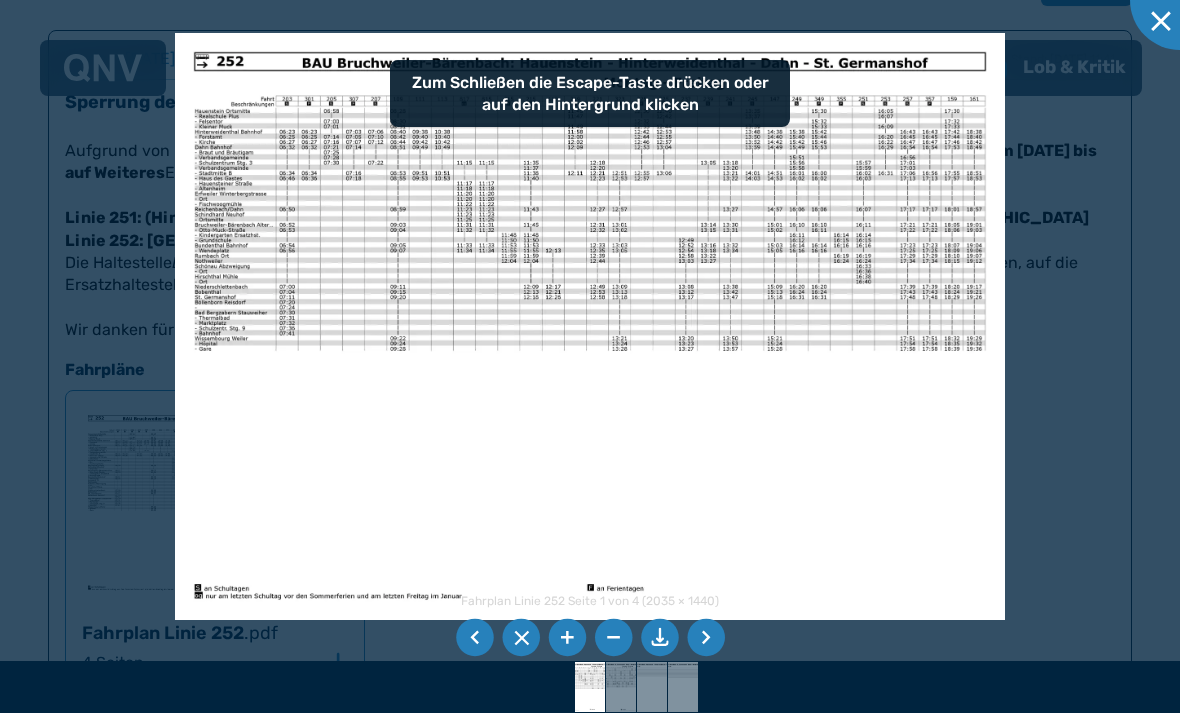 click at bounding box center [706, 638] 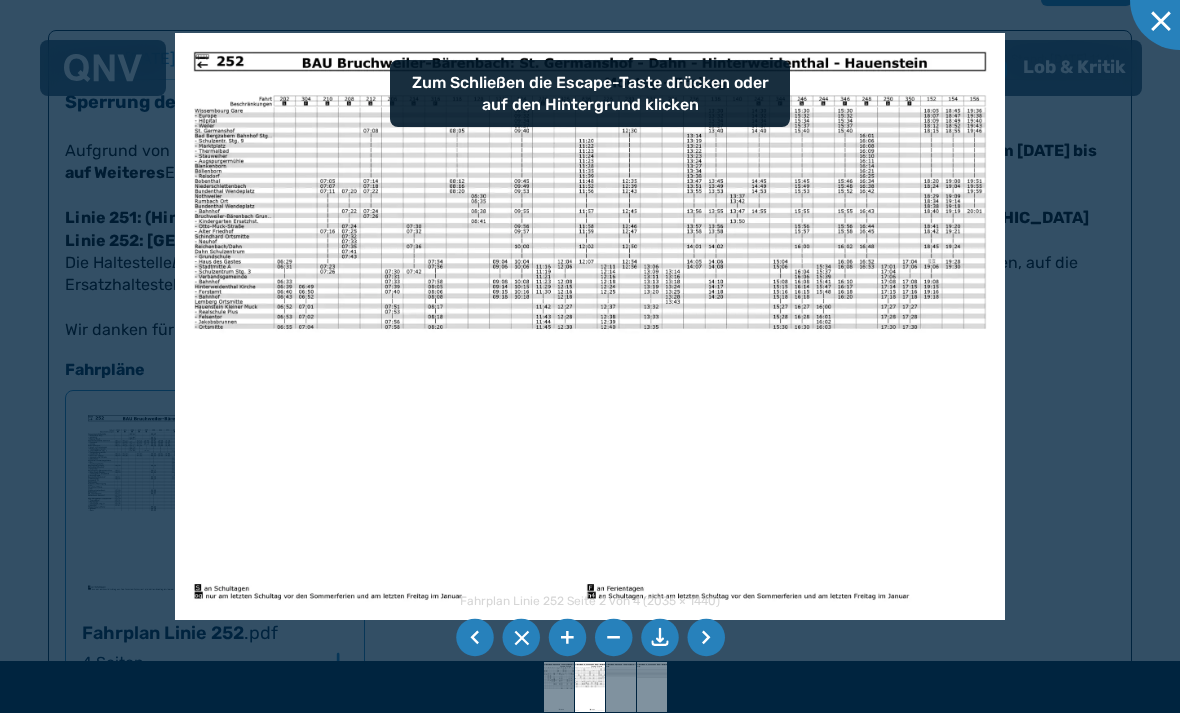 click at bounding box center [706, 638] 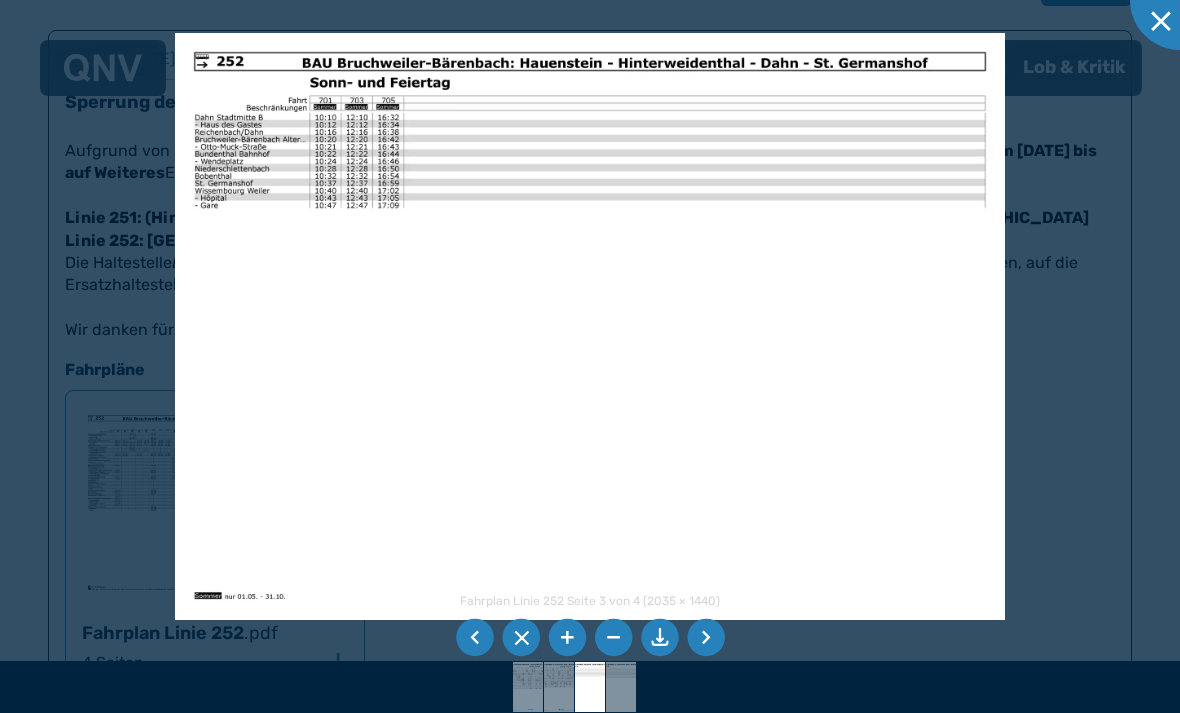 click at bounding box center (706, 638) 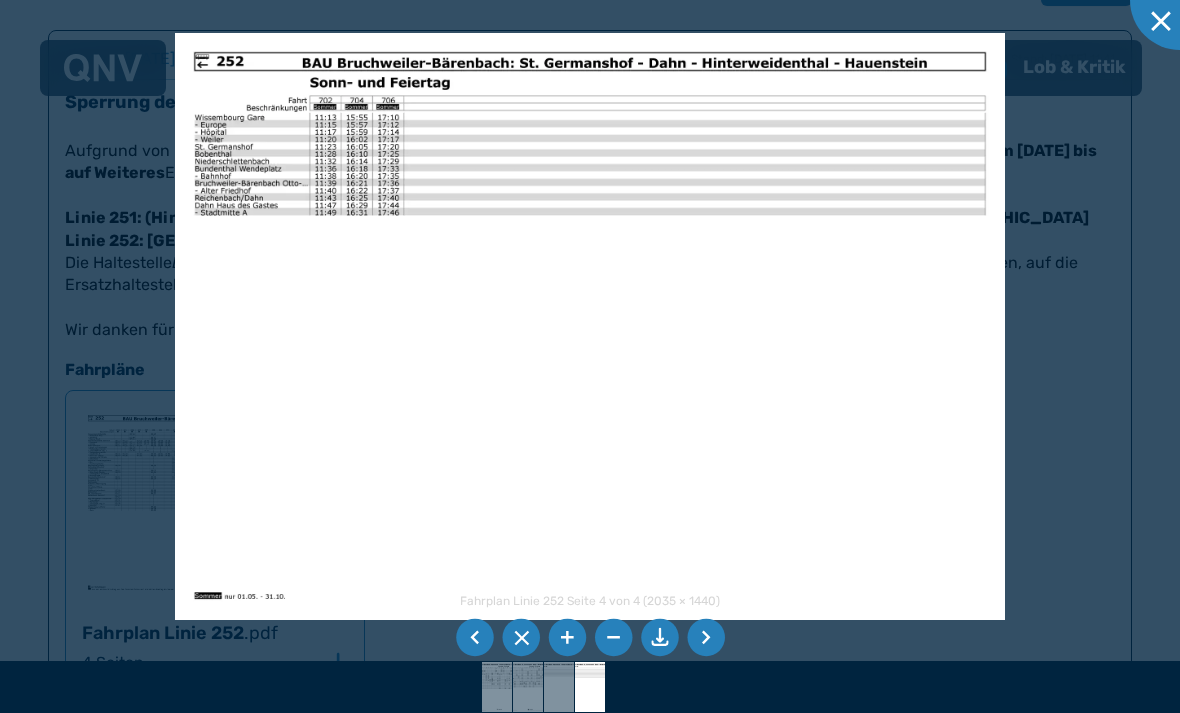 click at bounding box center (706, 638) 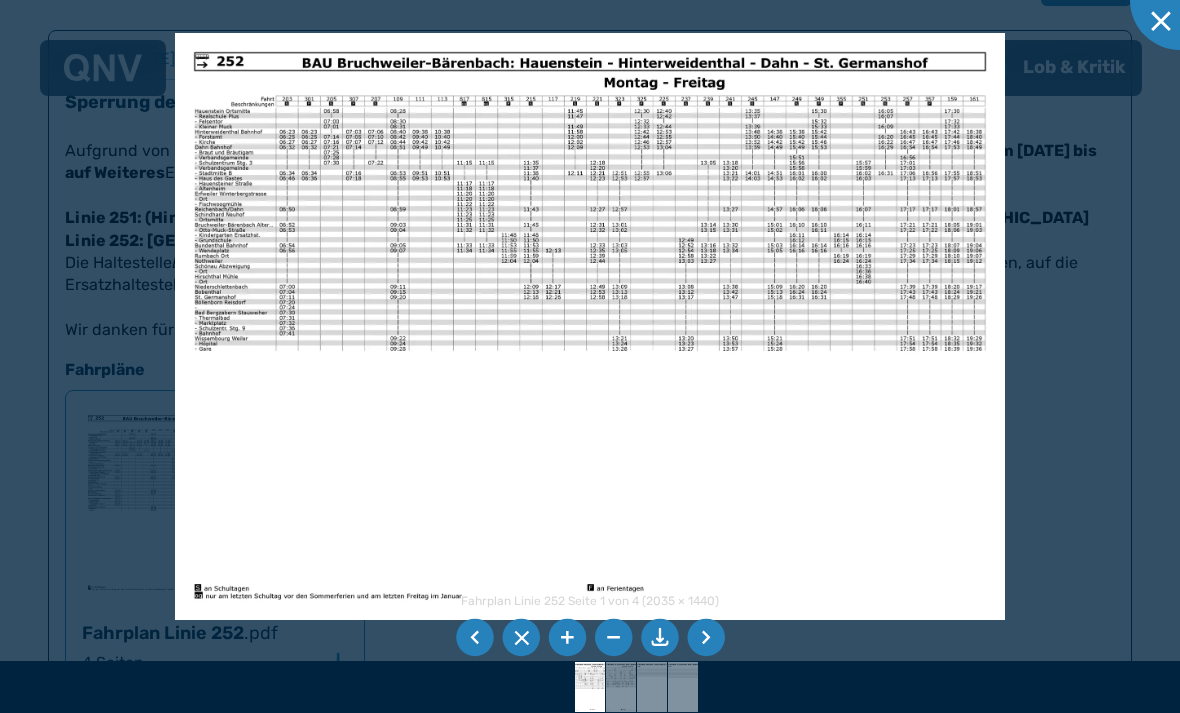click at bounding box center (706, 638) 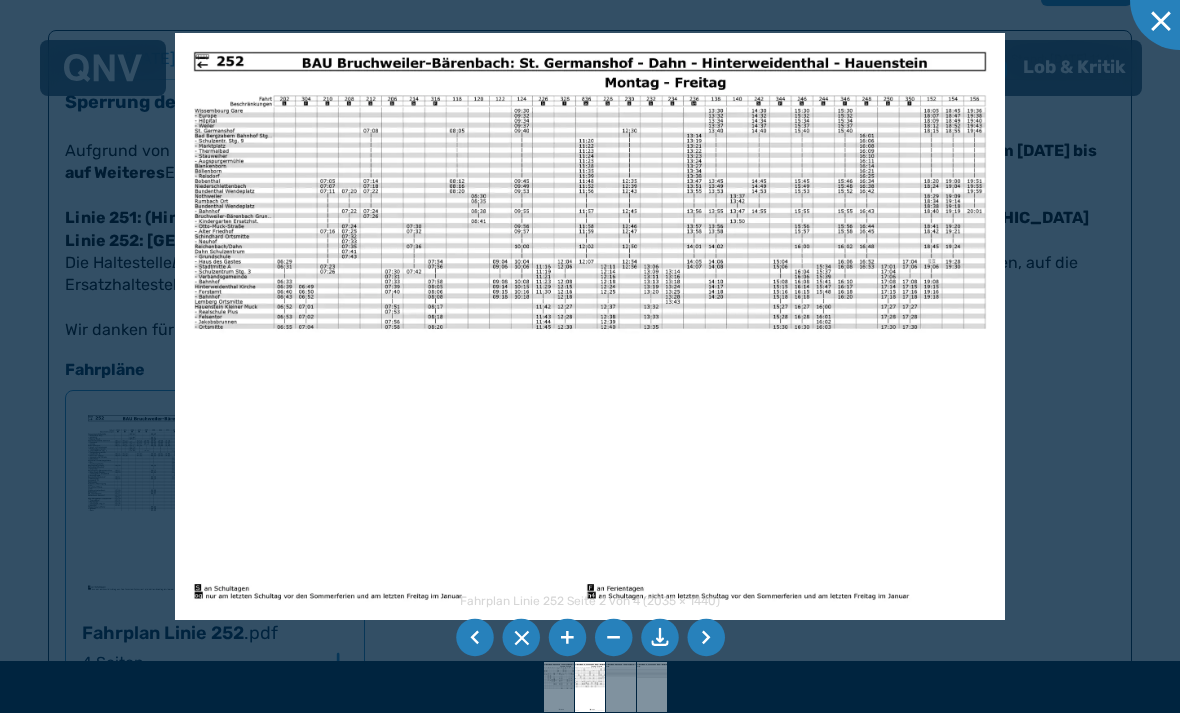click at bounding box center (706, 638) 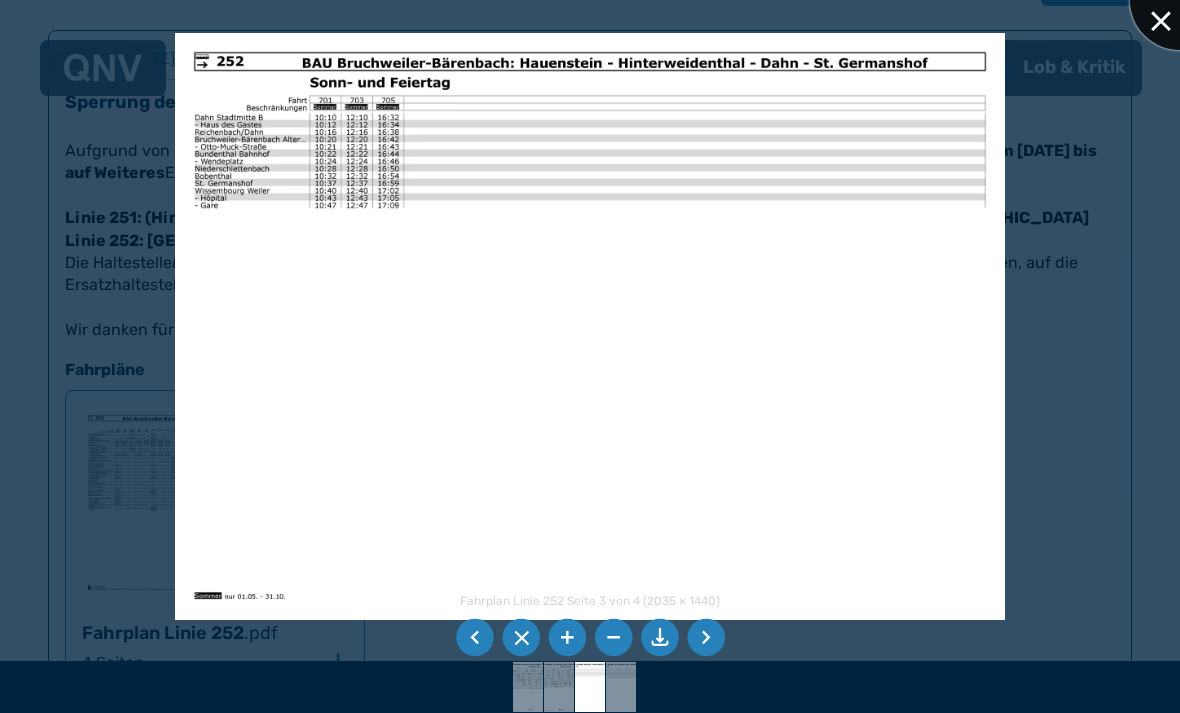 click at bounding box center (1180, 0) 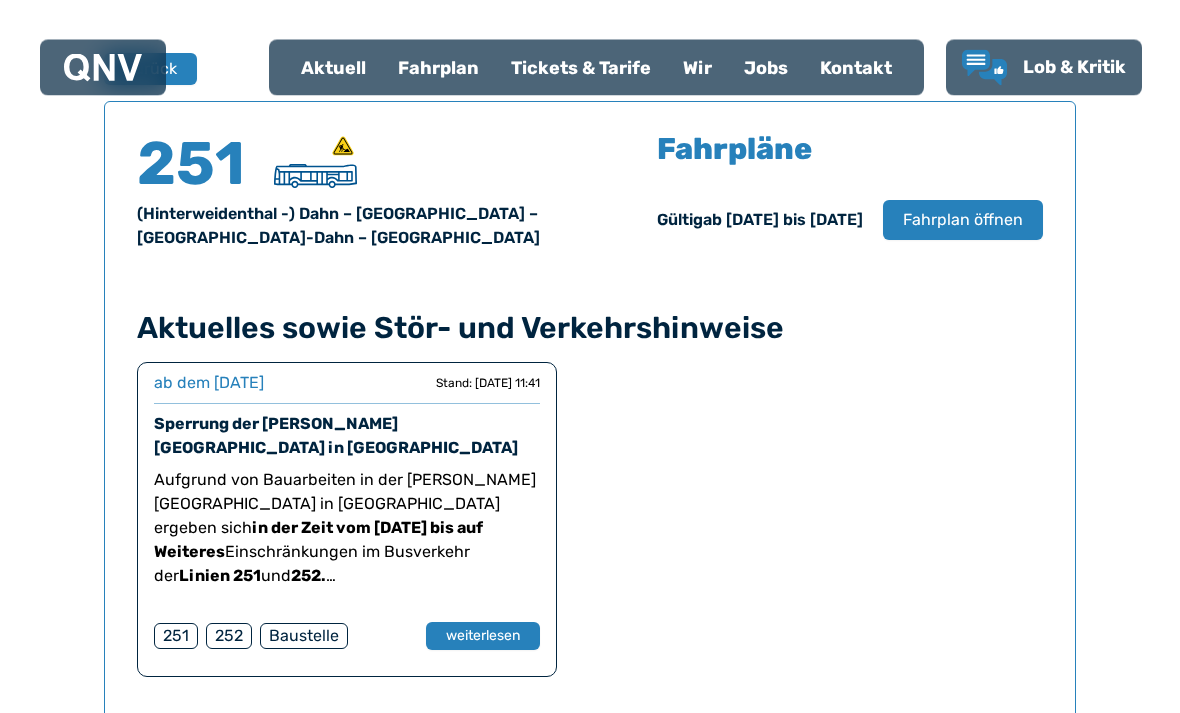 scroll, scrollTop: 1318, scrollLeft: 0, axis: vertical 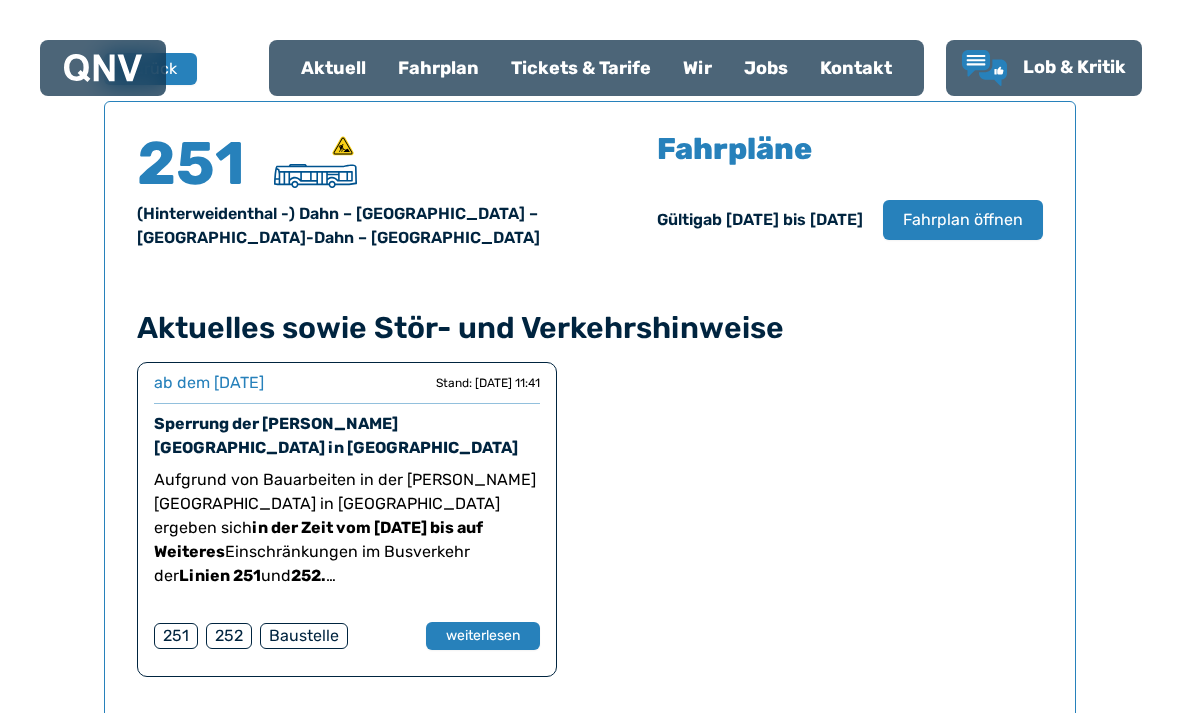 click on "Fahrplan öffnen" at bounding box center [963, 220] 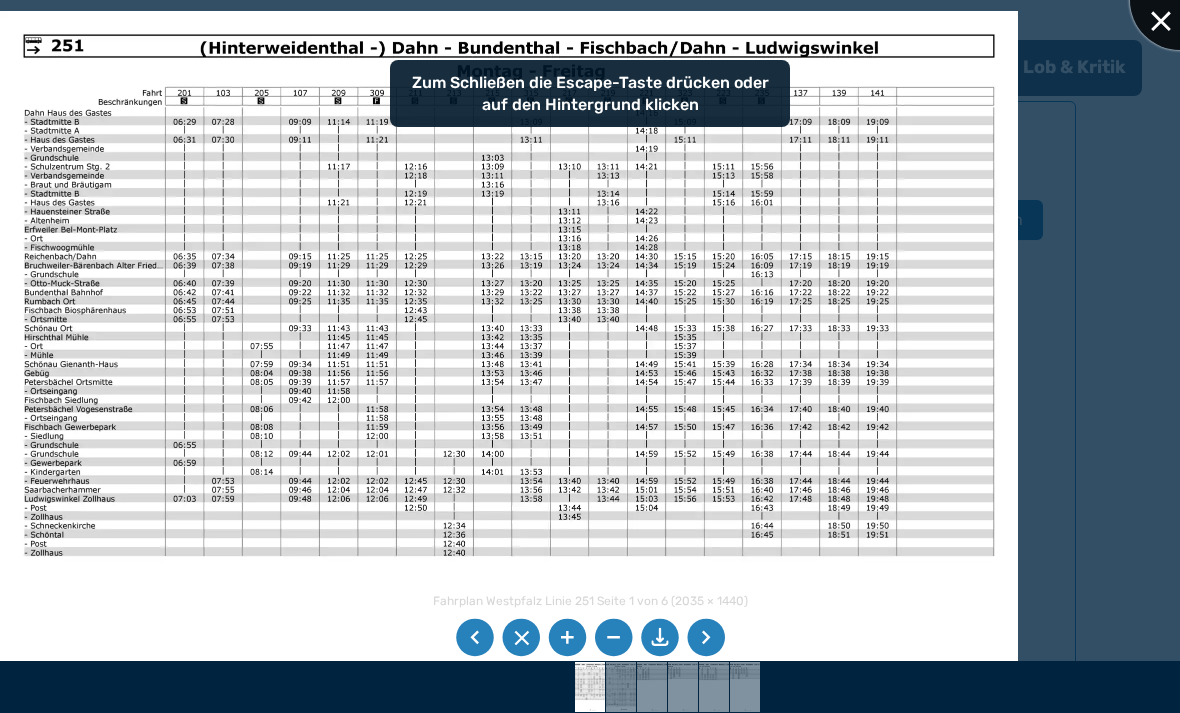 click at bounding box center [1180, 0] 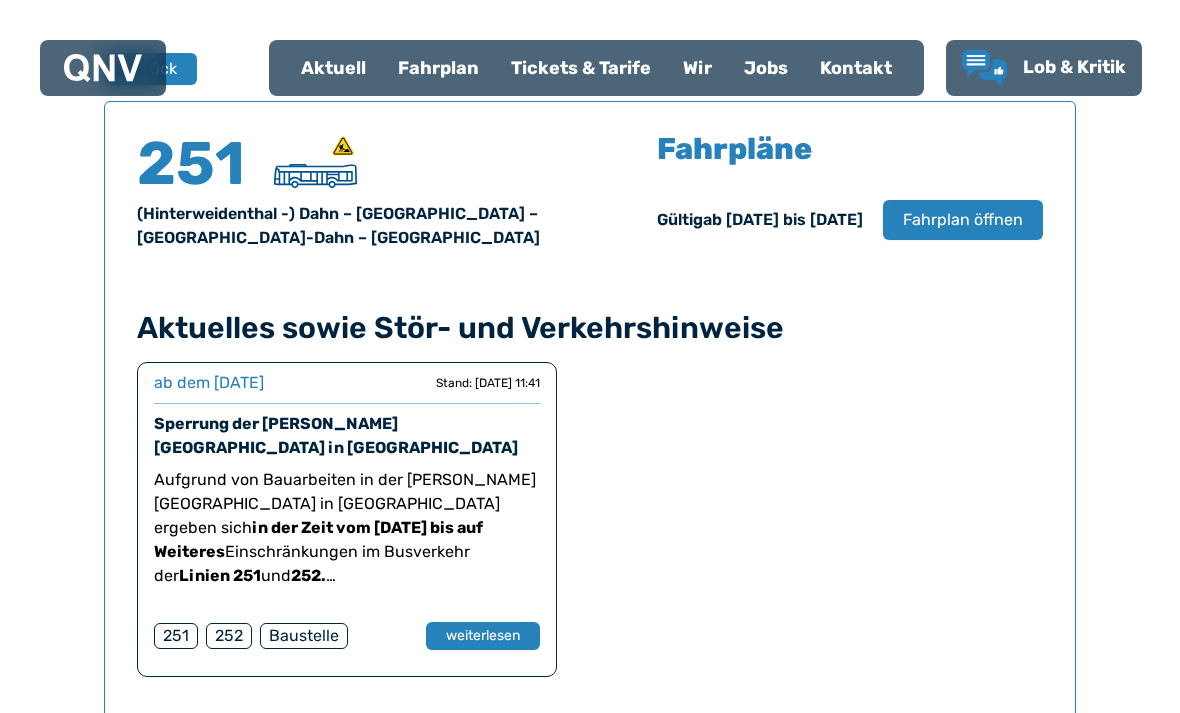 click on "Fahrplan öffnen" at bounding box center [963, 220] 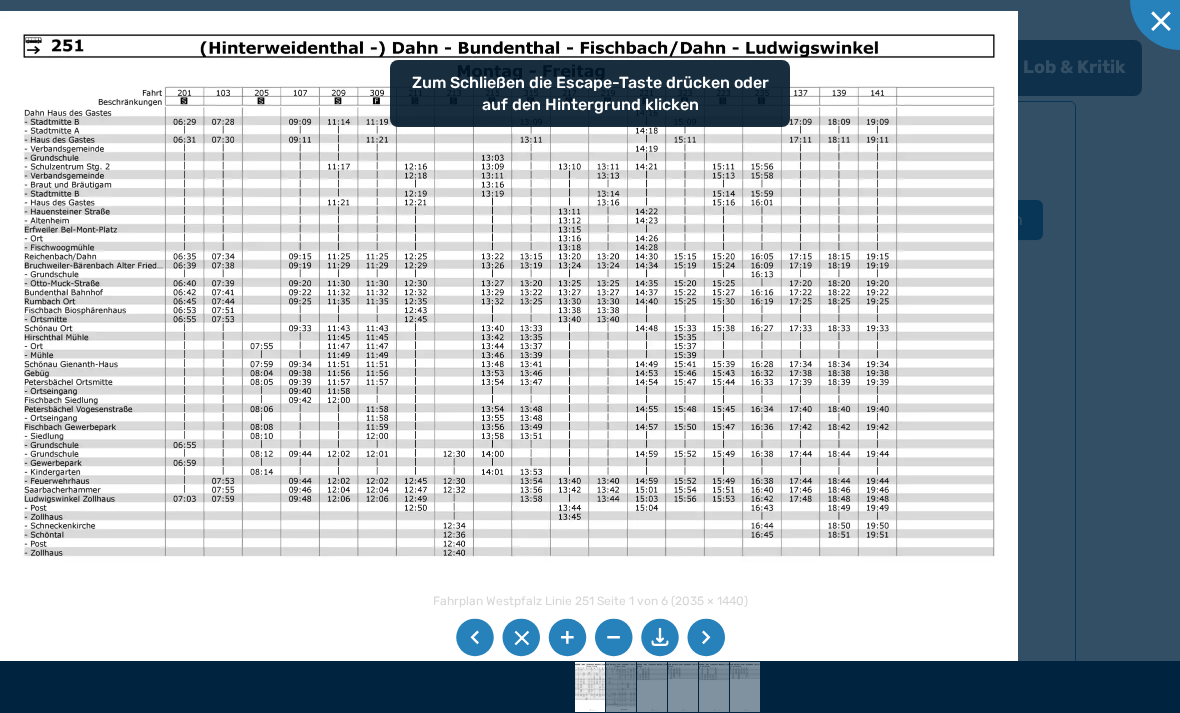 click at bounding box center [706, 638] 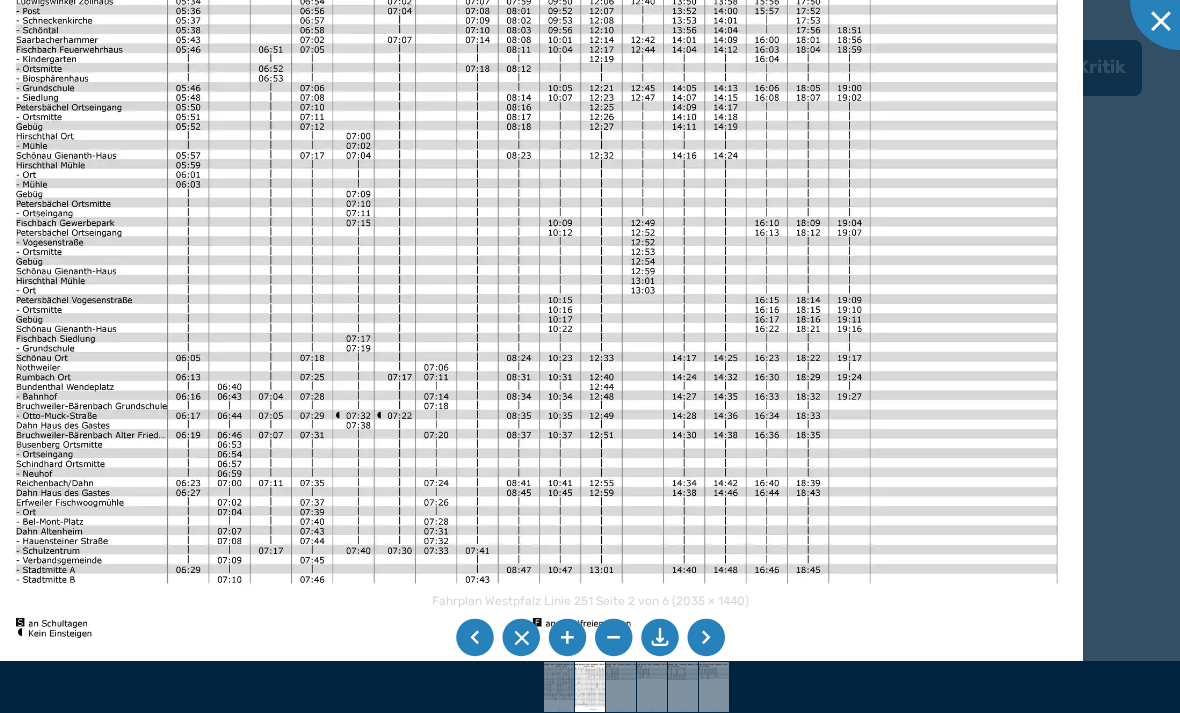 click at bounding box center [475, 638] 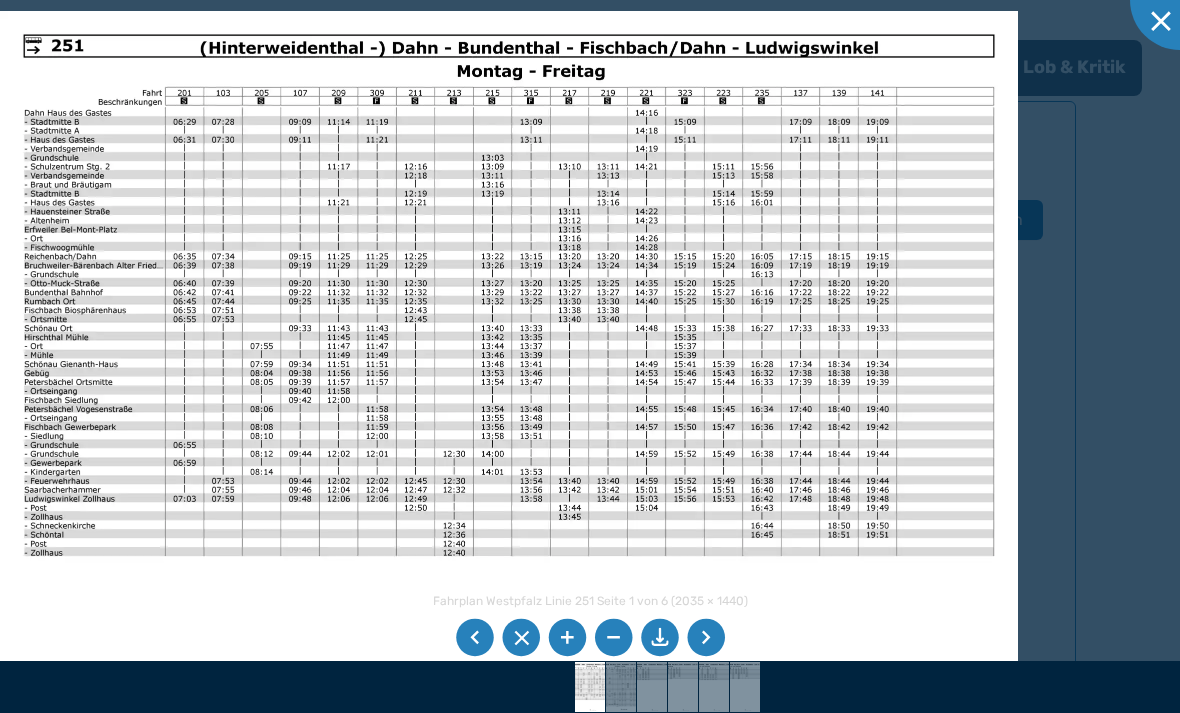 click at bounding box center [706, 638] 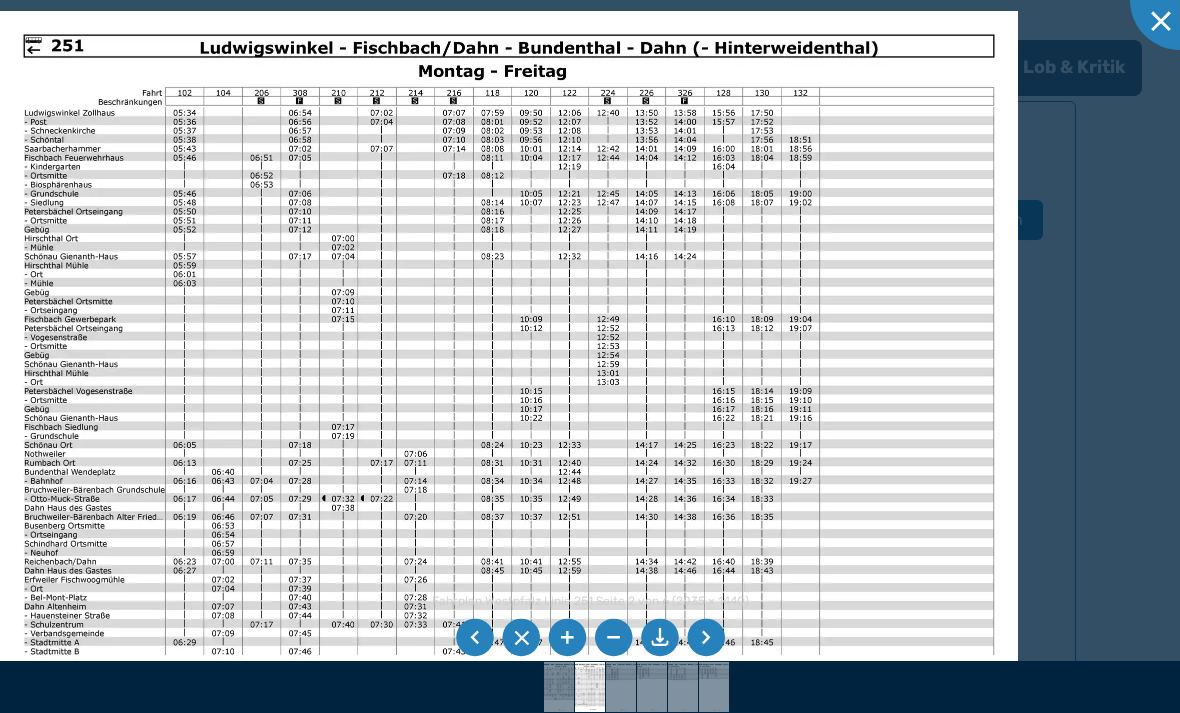click at bounding box center [706, 638] 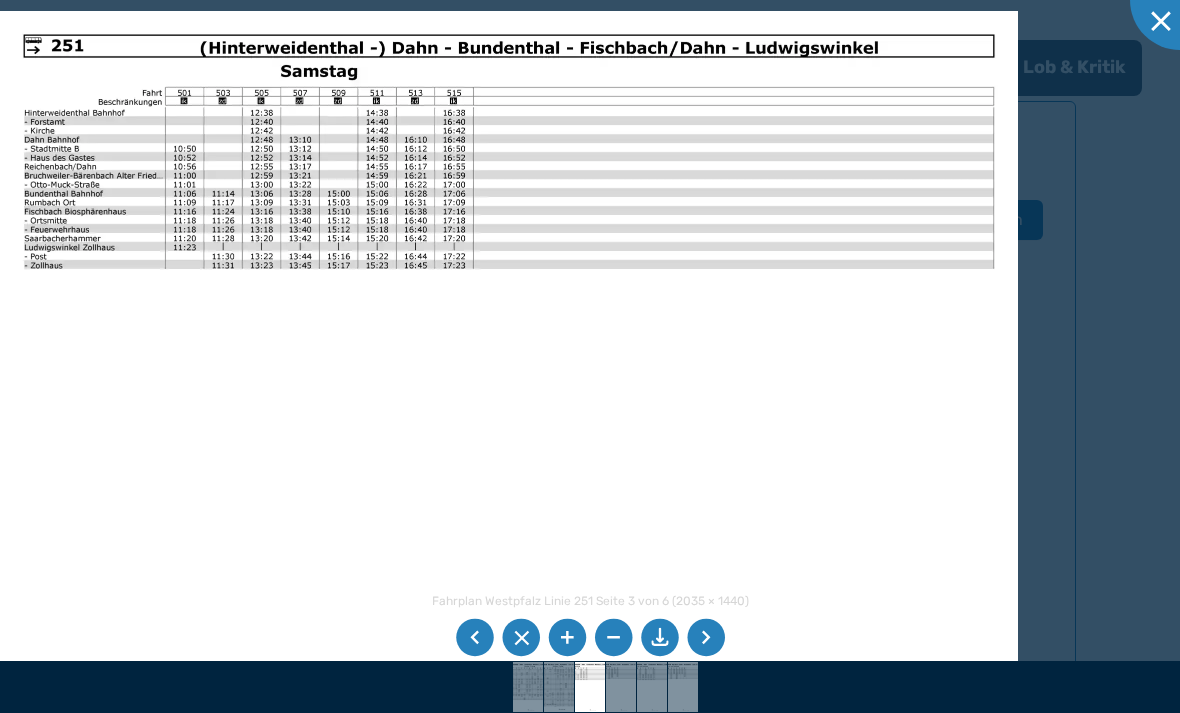 click at bounding box center [706, 638] 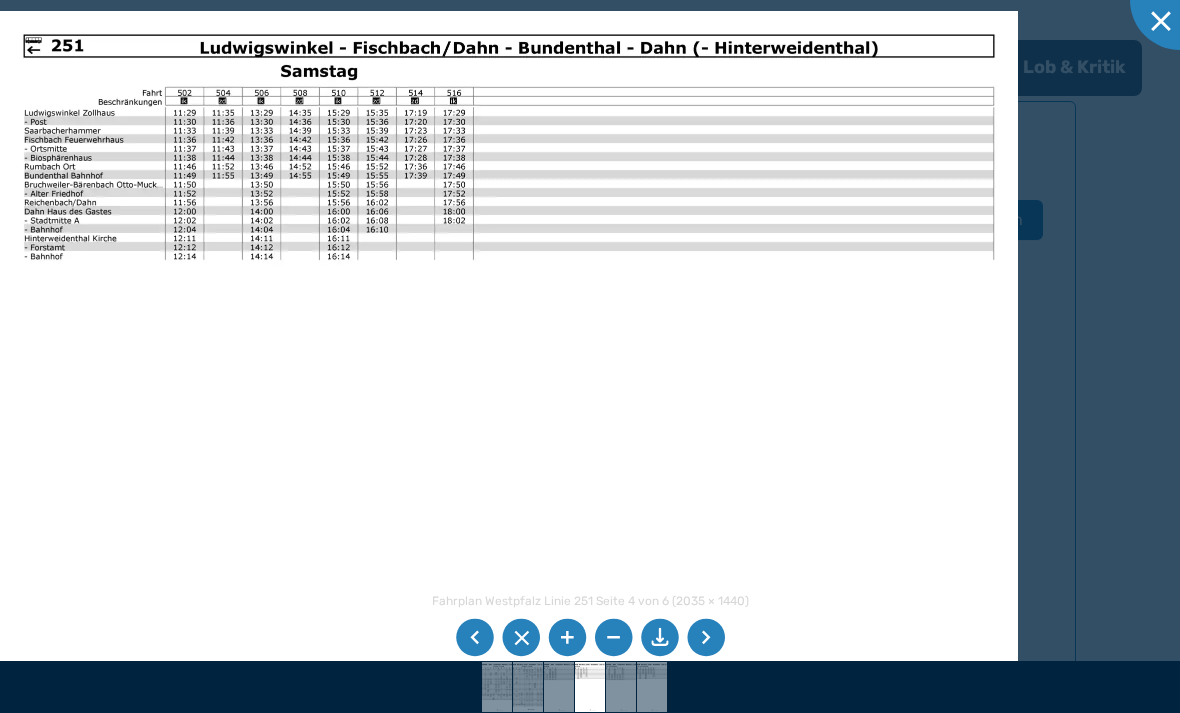 click at bounding box center [706, 638] 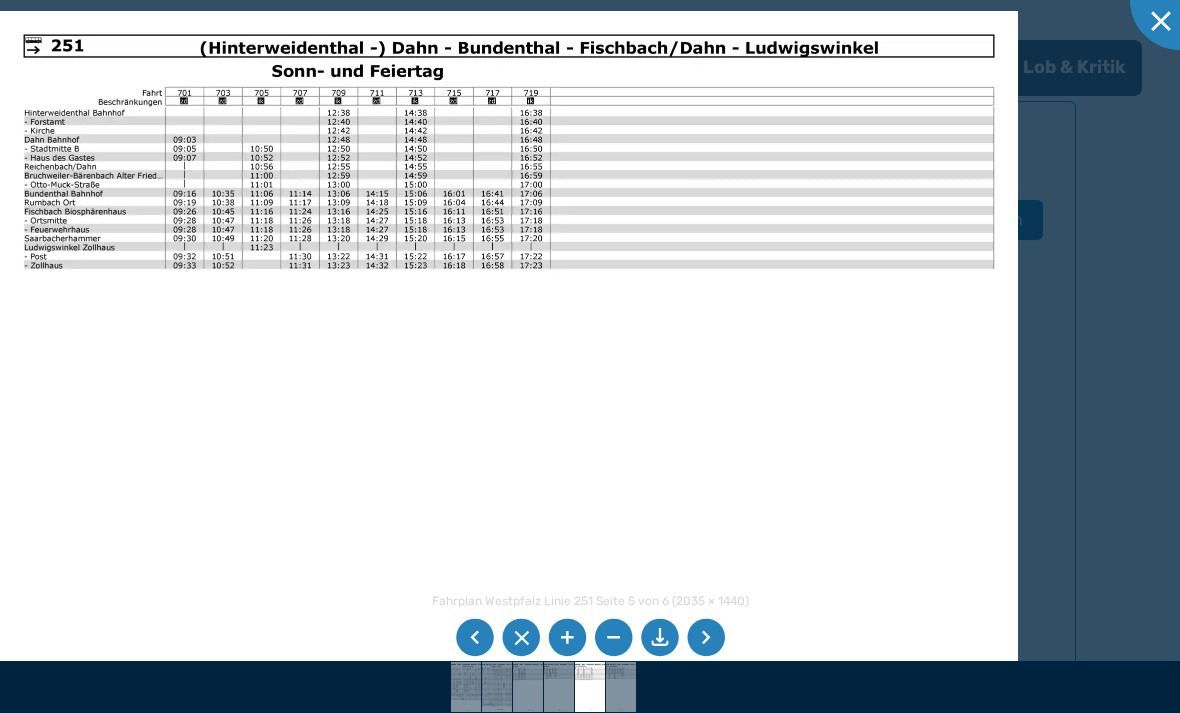 click at bounding box center [706, 638] 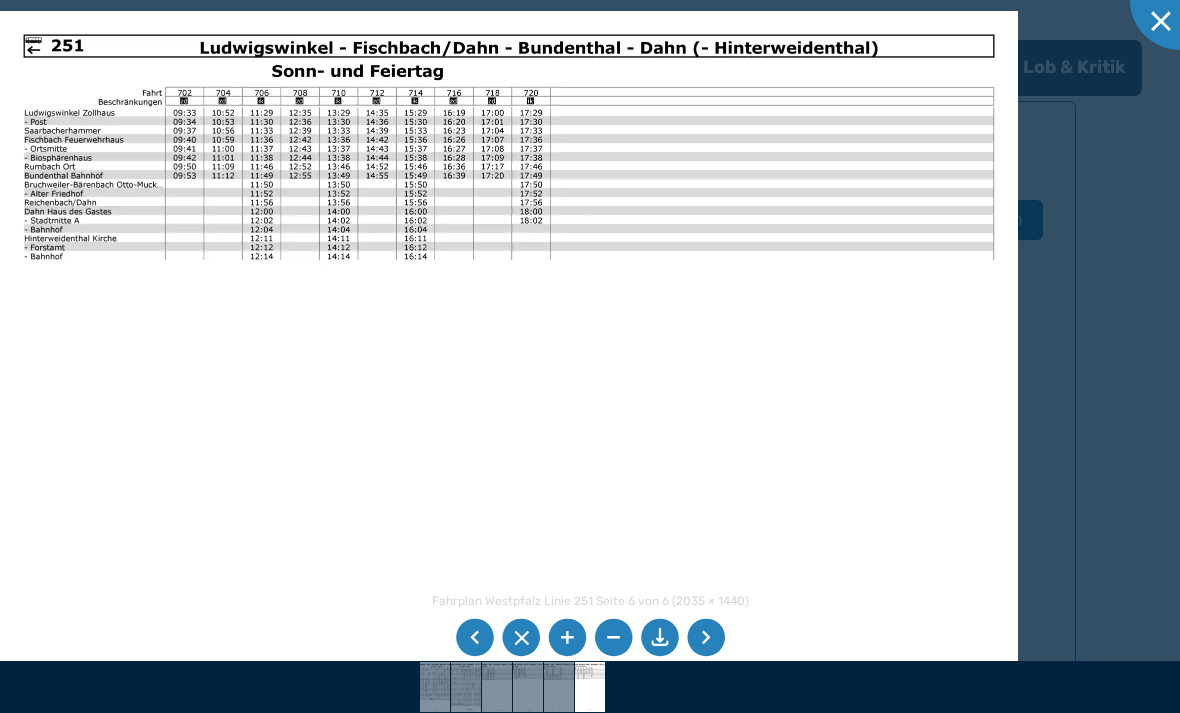 click at bounding box center [706, 638] 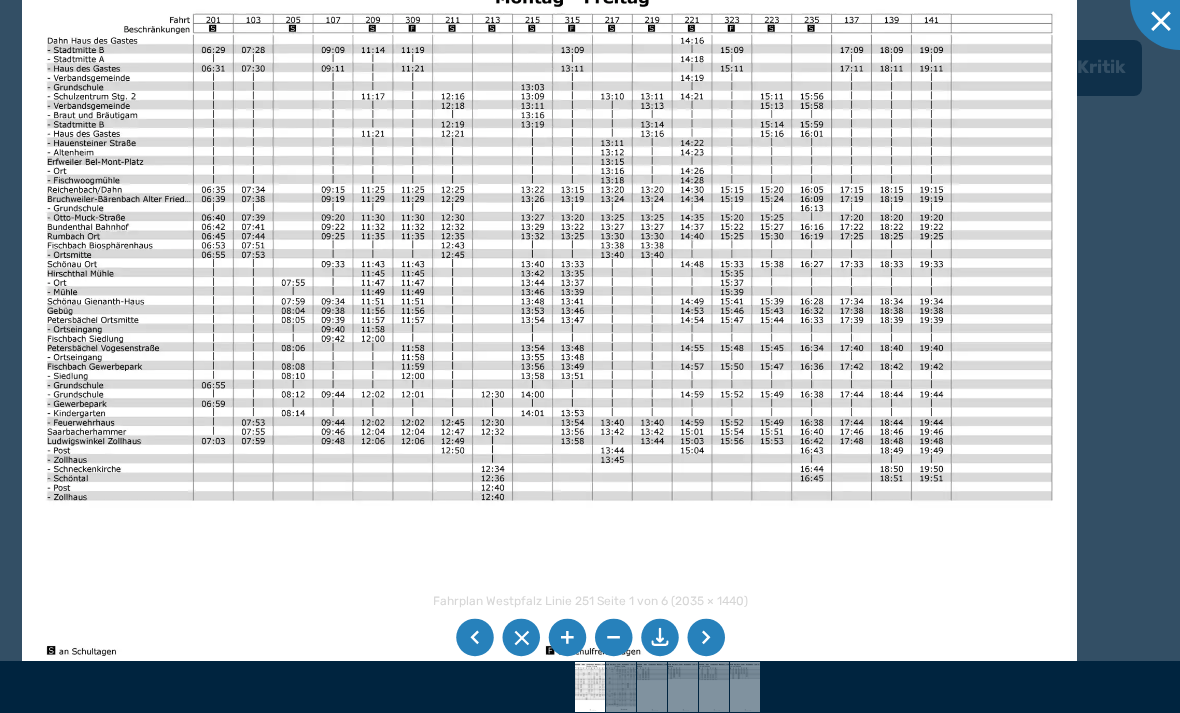 click at bounding box center (549, 308) 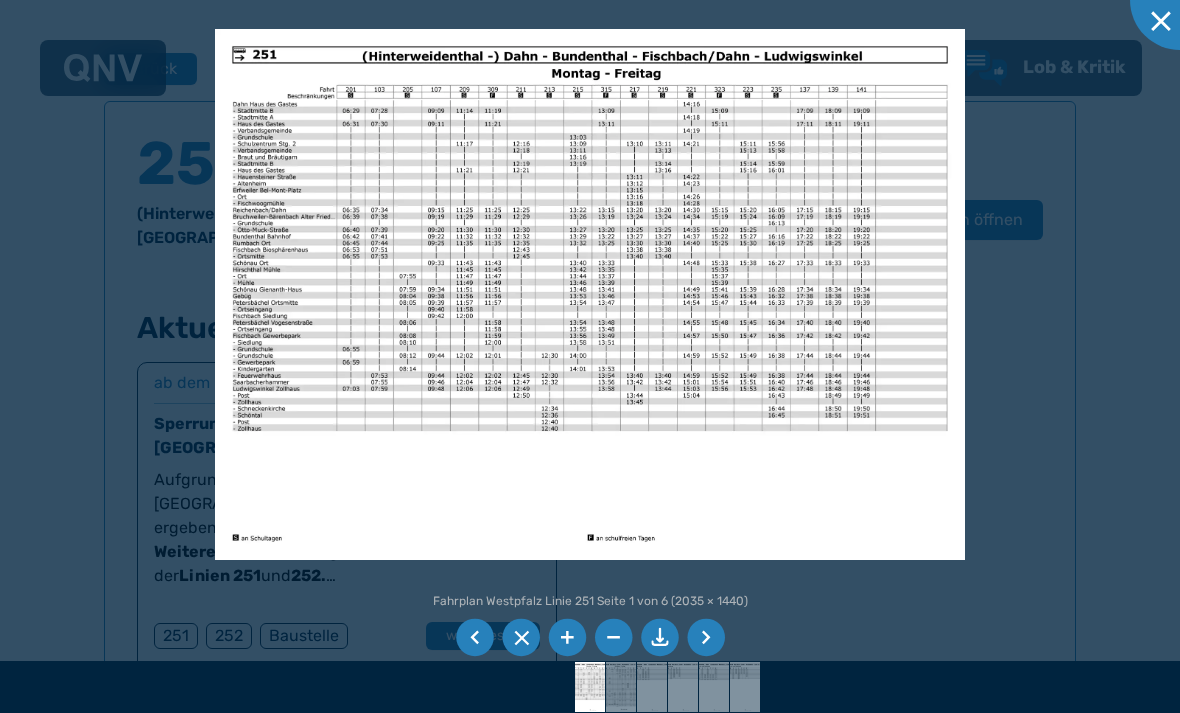 click at bounding box center (706, 638) 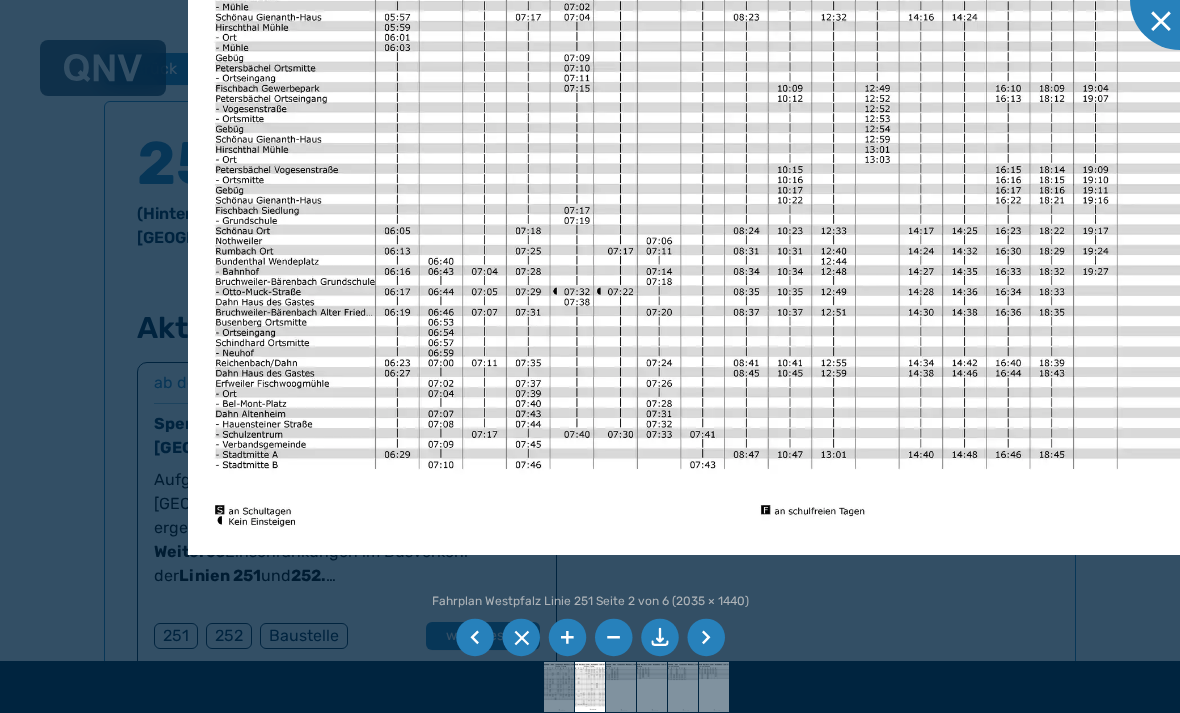 click at bounding box center [706, 638] 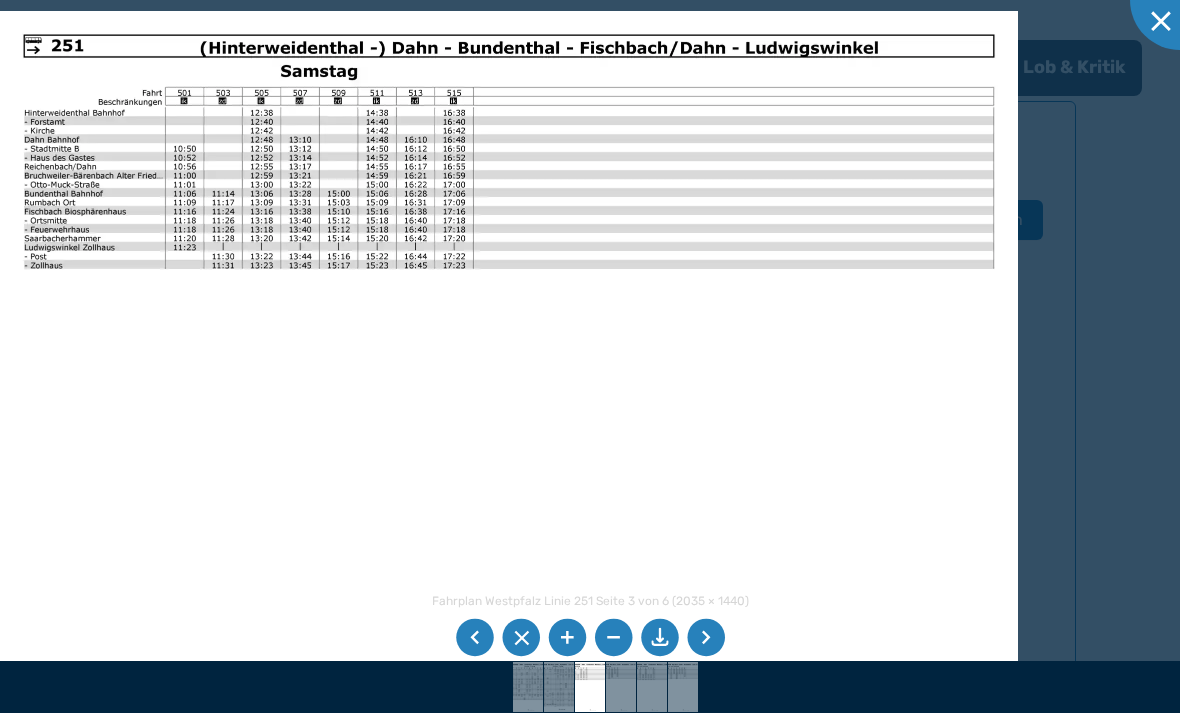 click at bounding box center [706, 638] 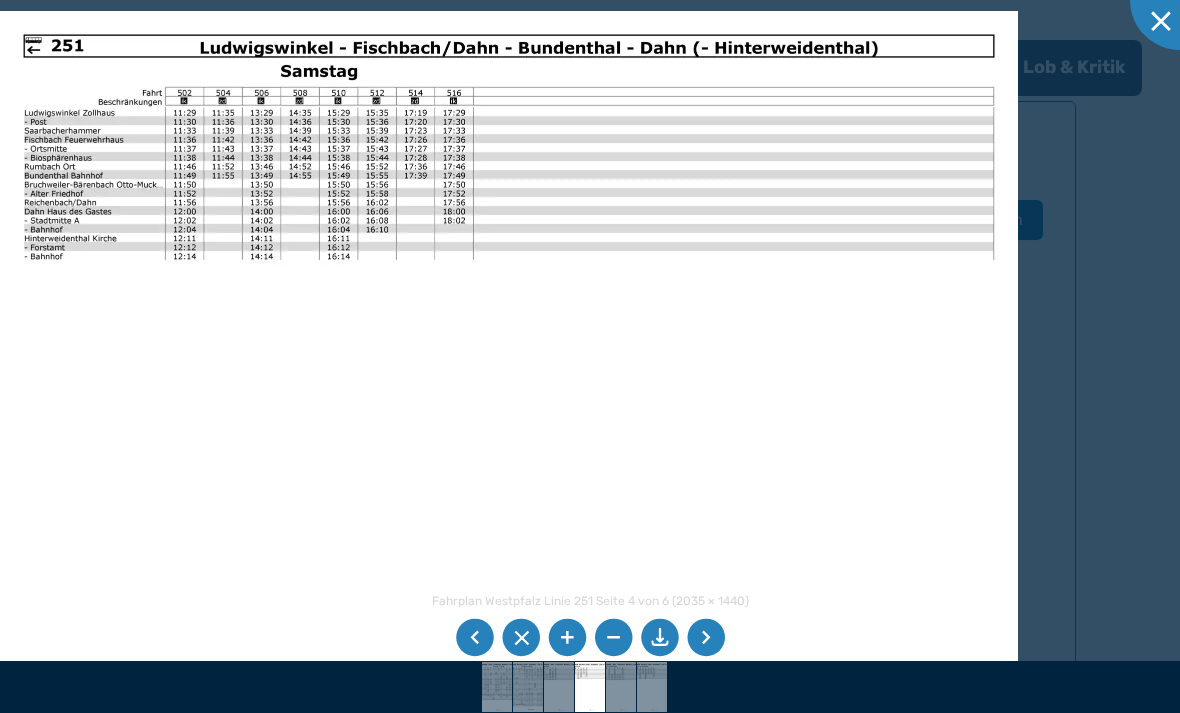 click at bounding box center [706, 638] 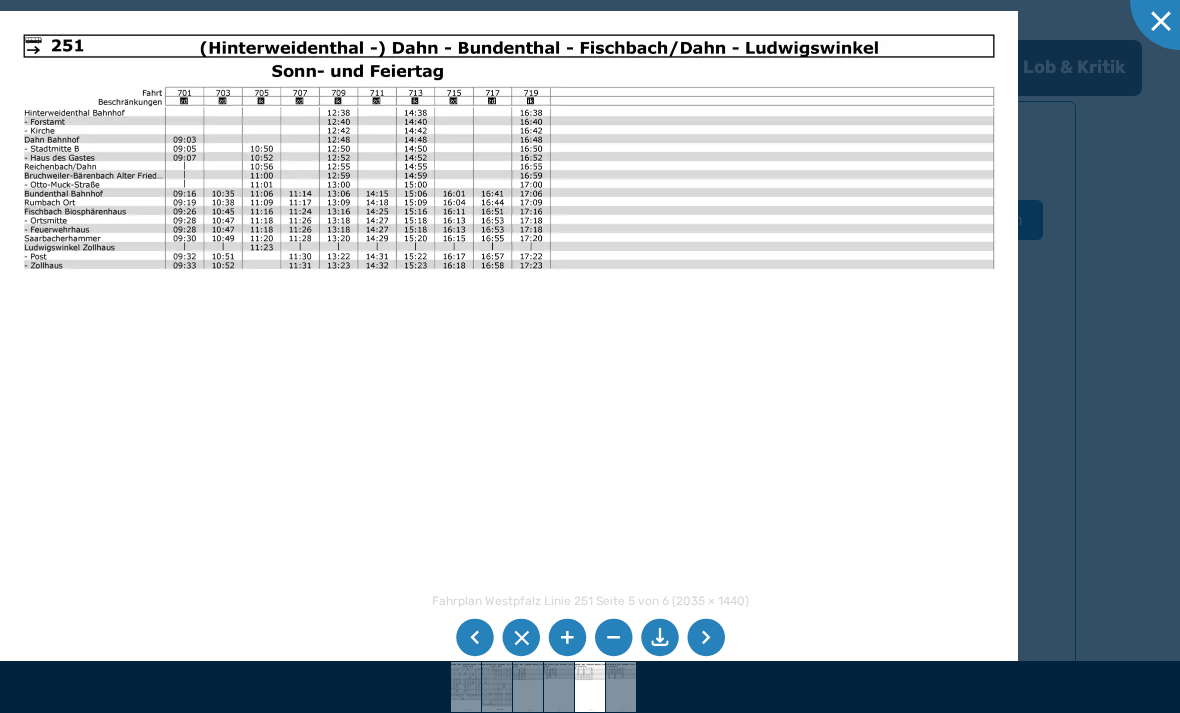 click at bounding box center (706, 638) 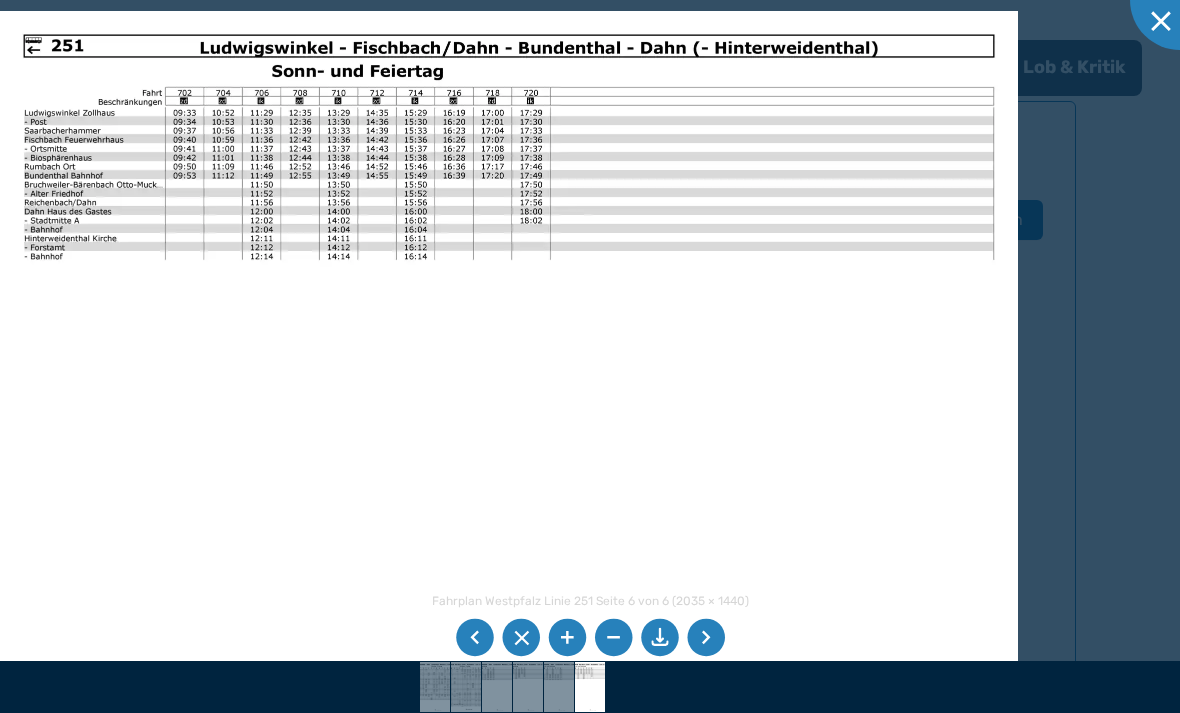 click at bounding box center [706, 638] 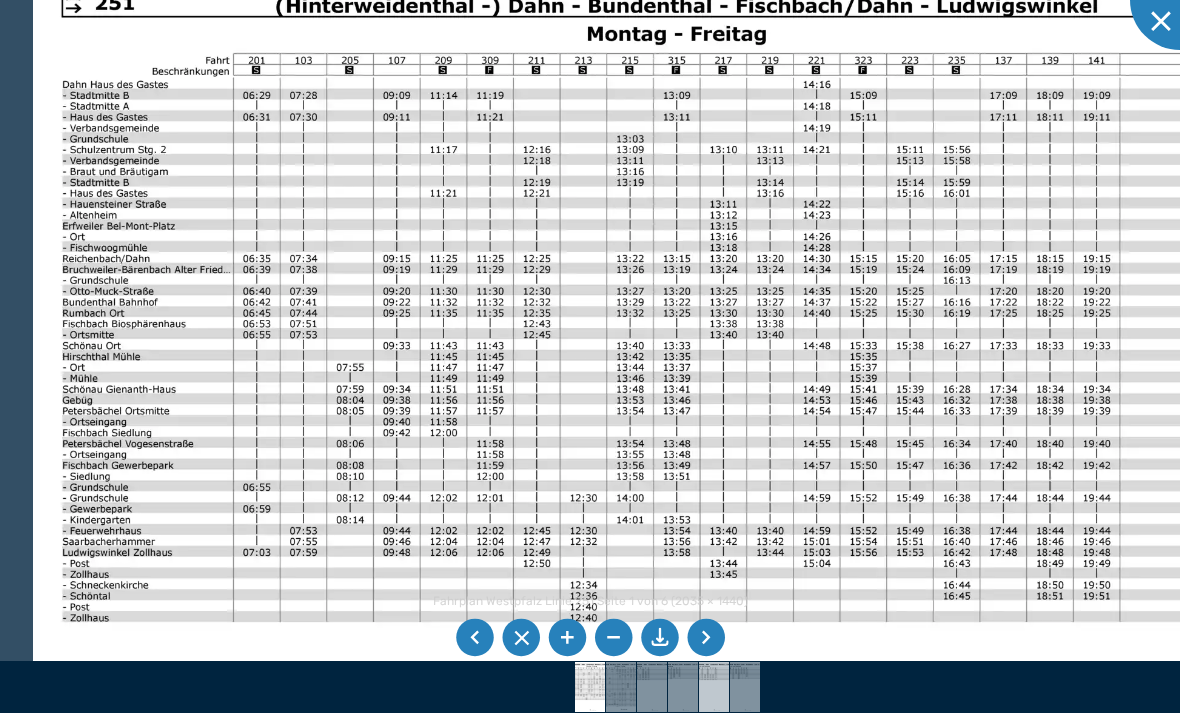 click at bounding box center (714, 687) 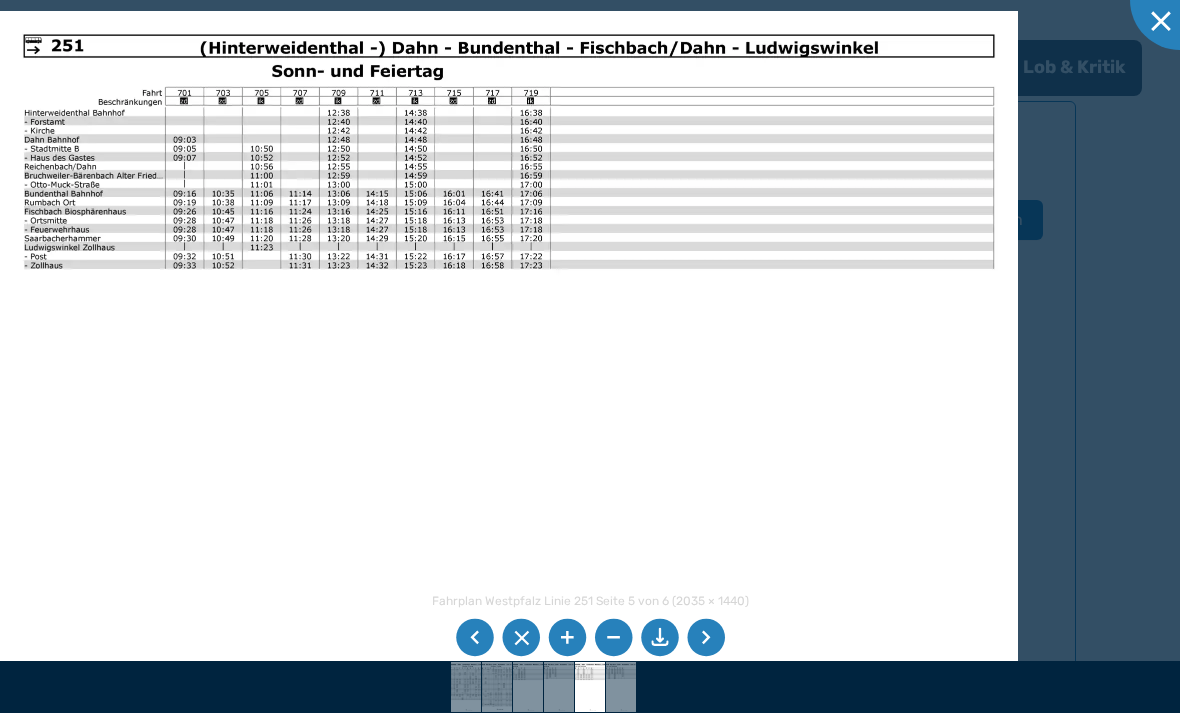 click at bounding box center (706, 638) 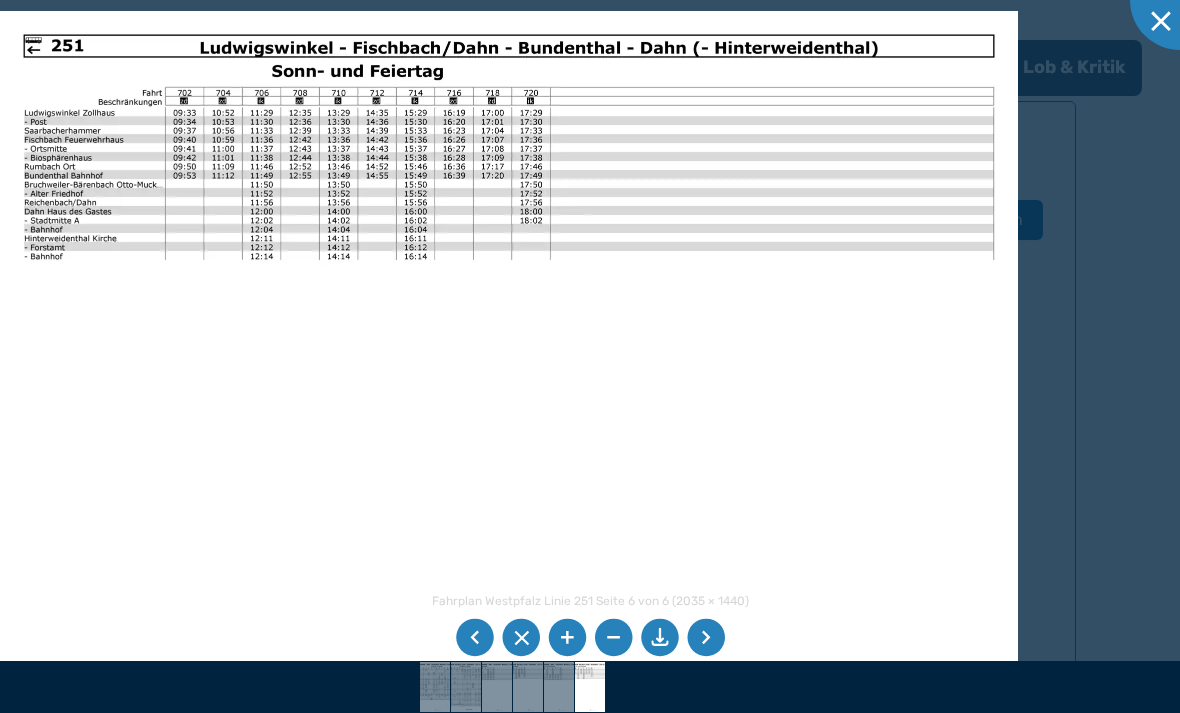 click at bounding box center [706, 638] 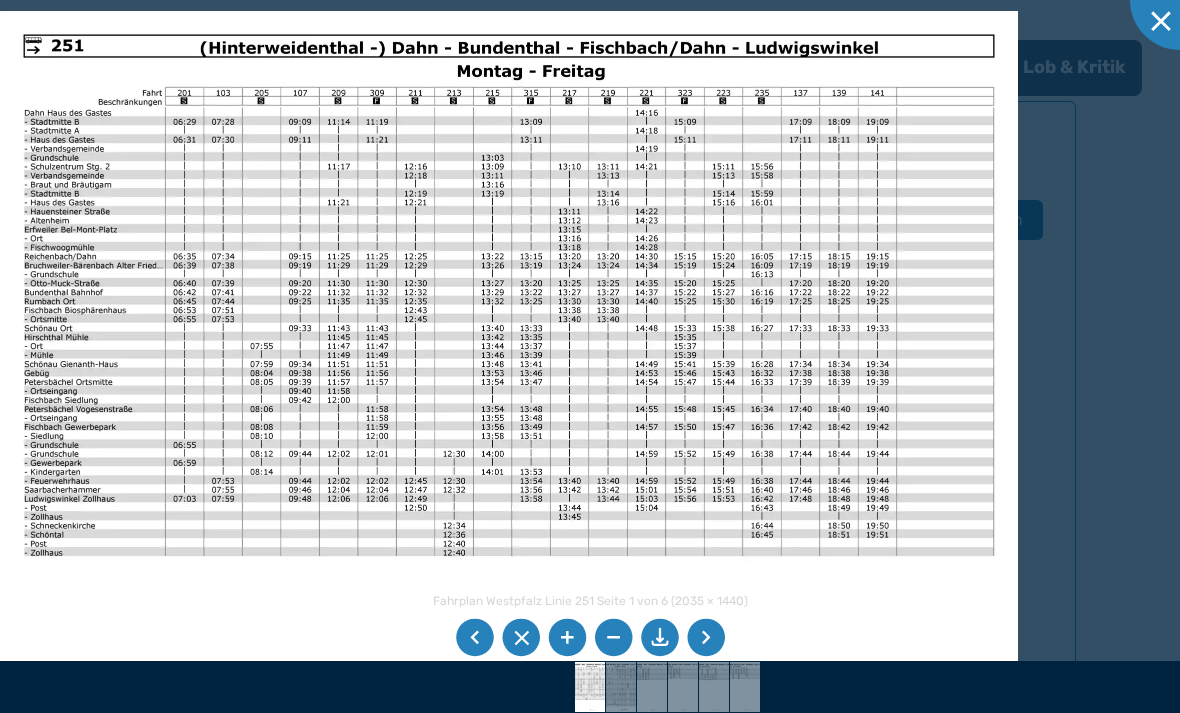 click at bounding box center [706, 638] 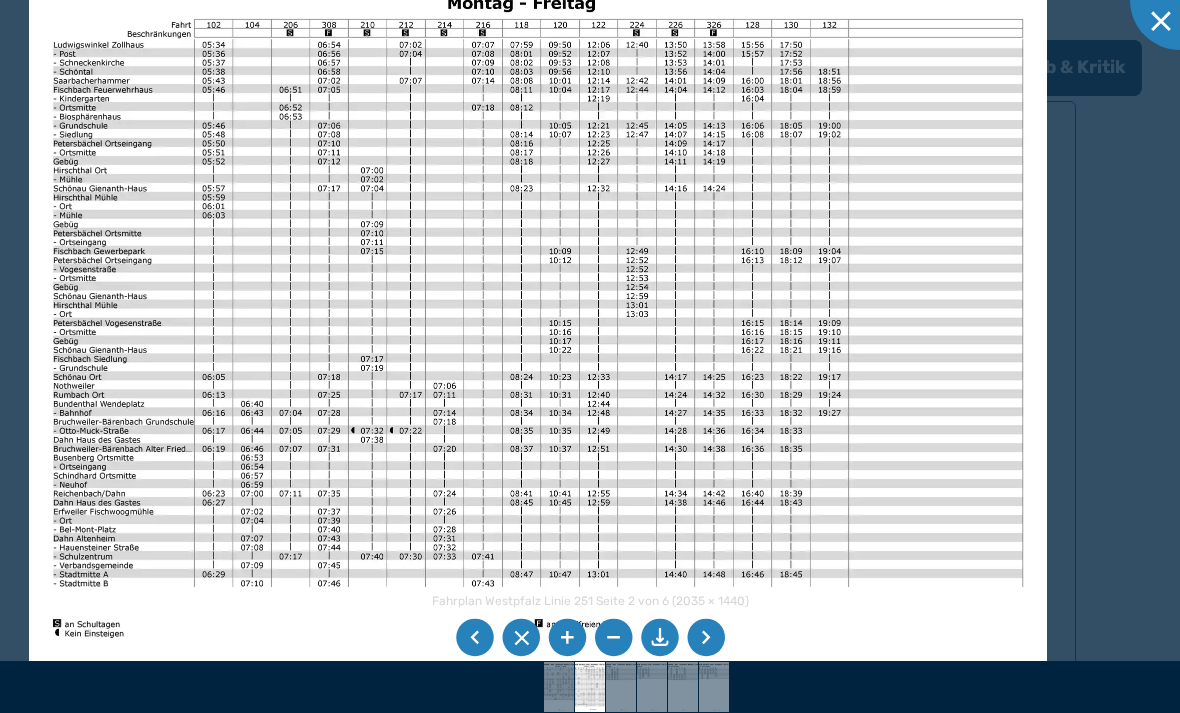 click at bounding box center [538, 303] 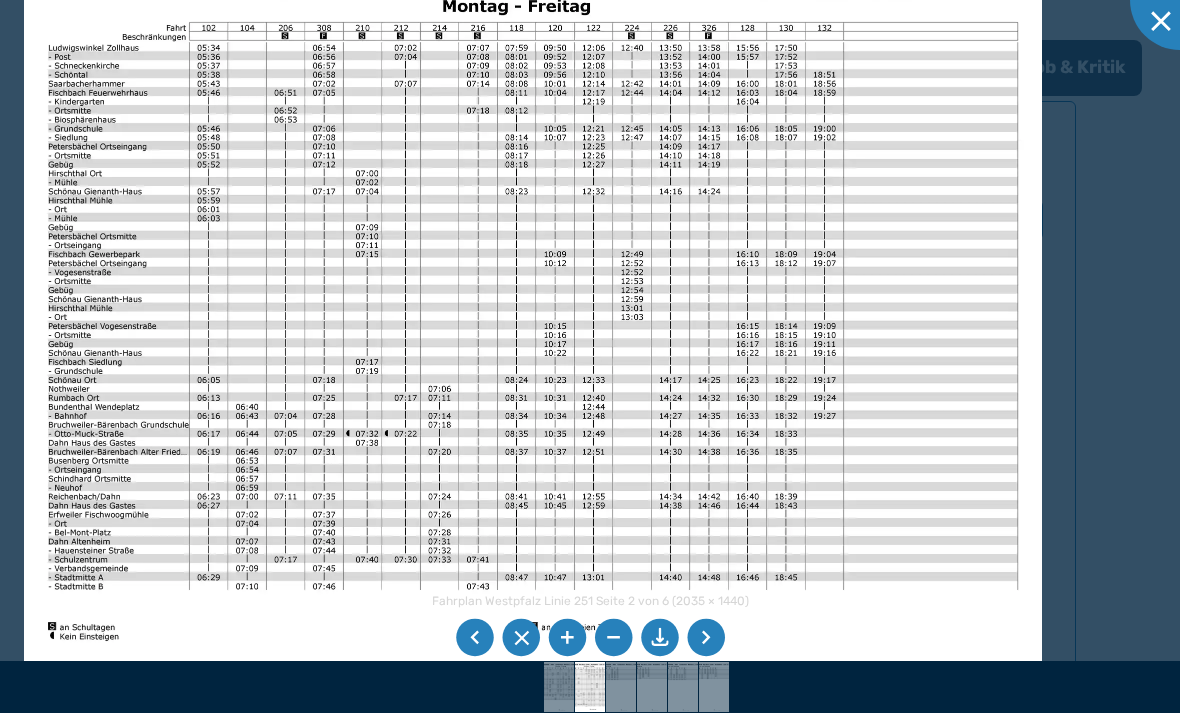 click at bounding box center [533, 306] 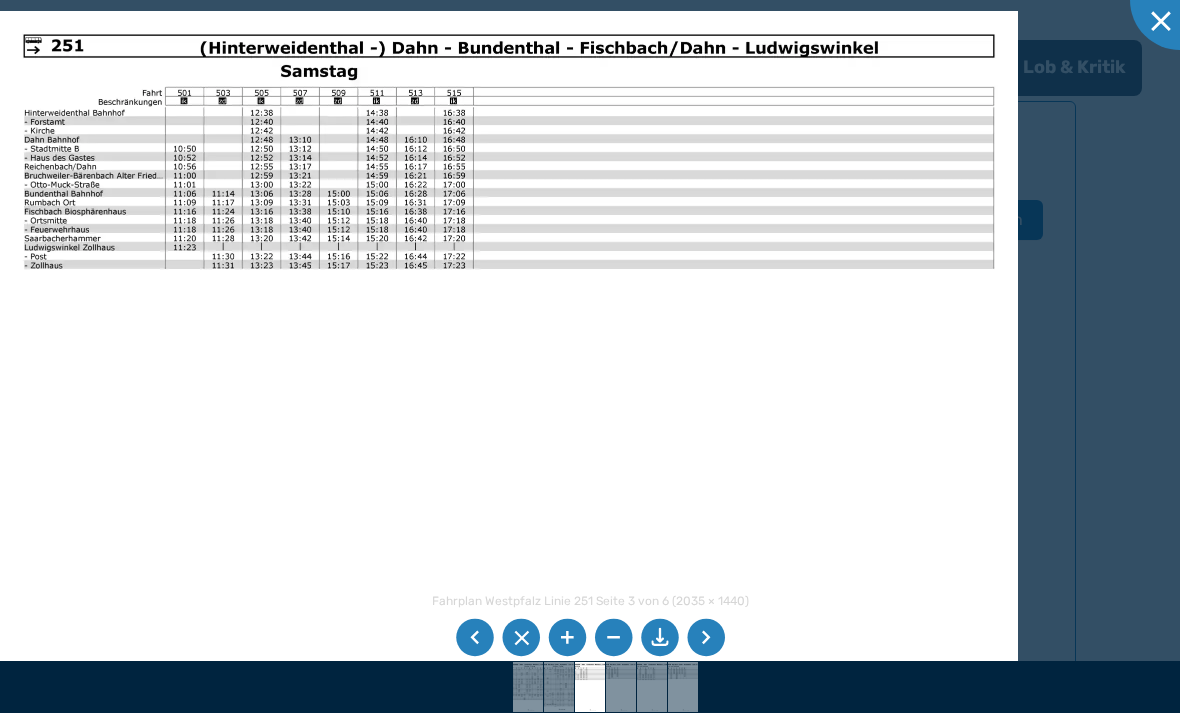 click at bounding box center [706, 638] 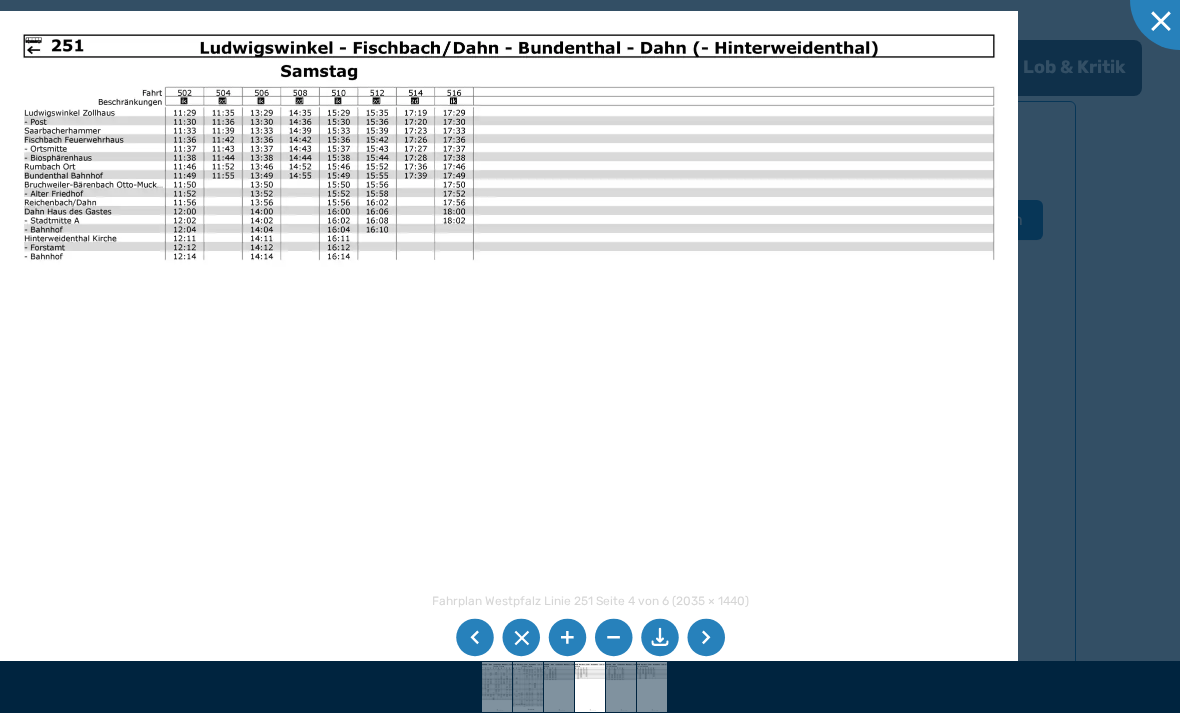 click at bounding box center (706, 638) 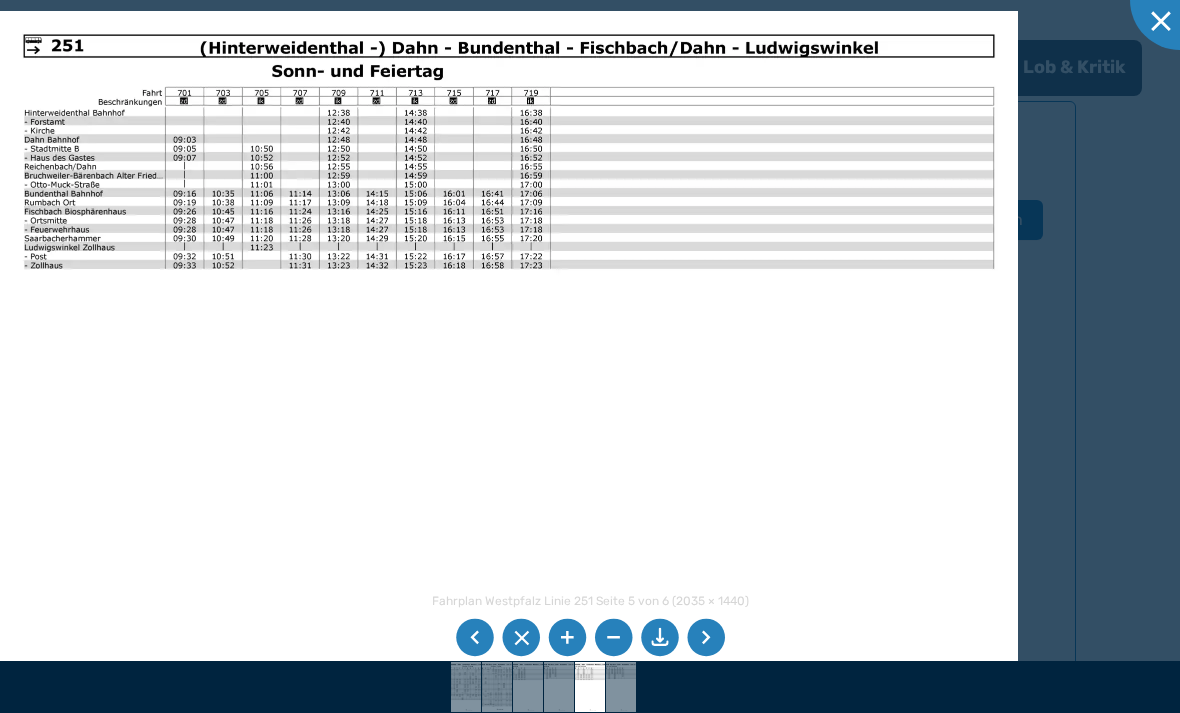 click at bounding box center (706, 638) 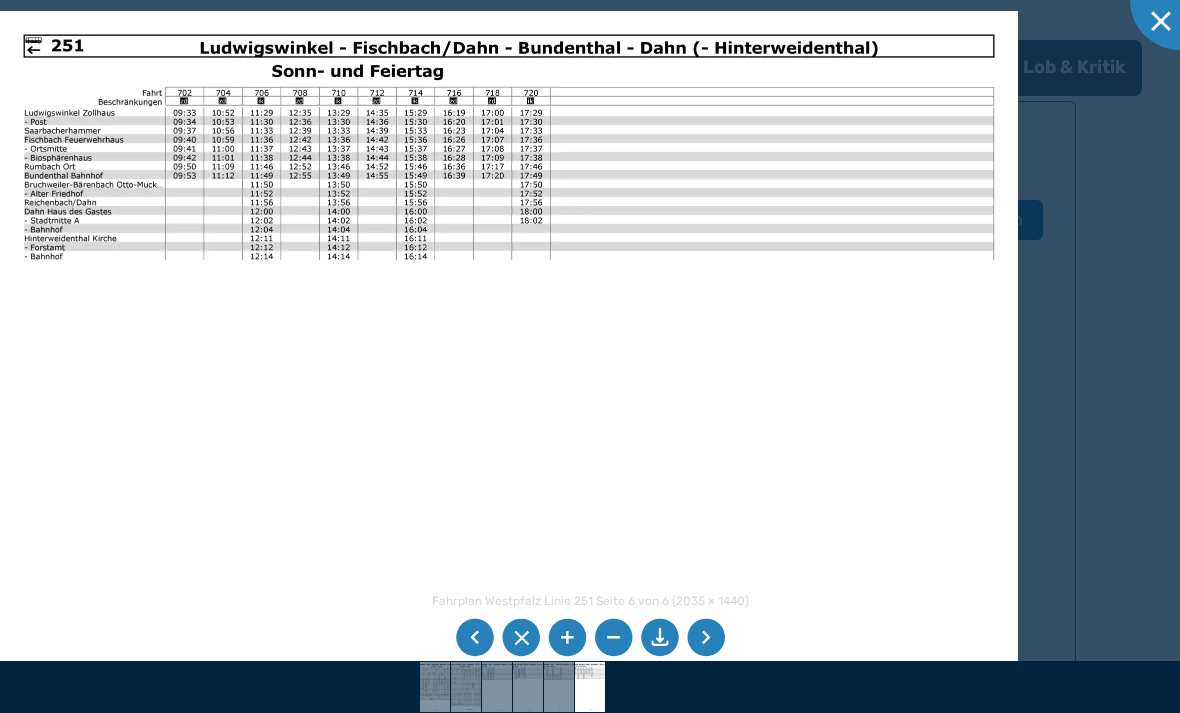 click at bounding box center (706, 638) 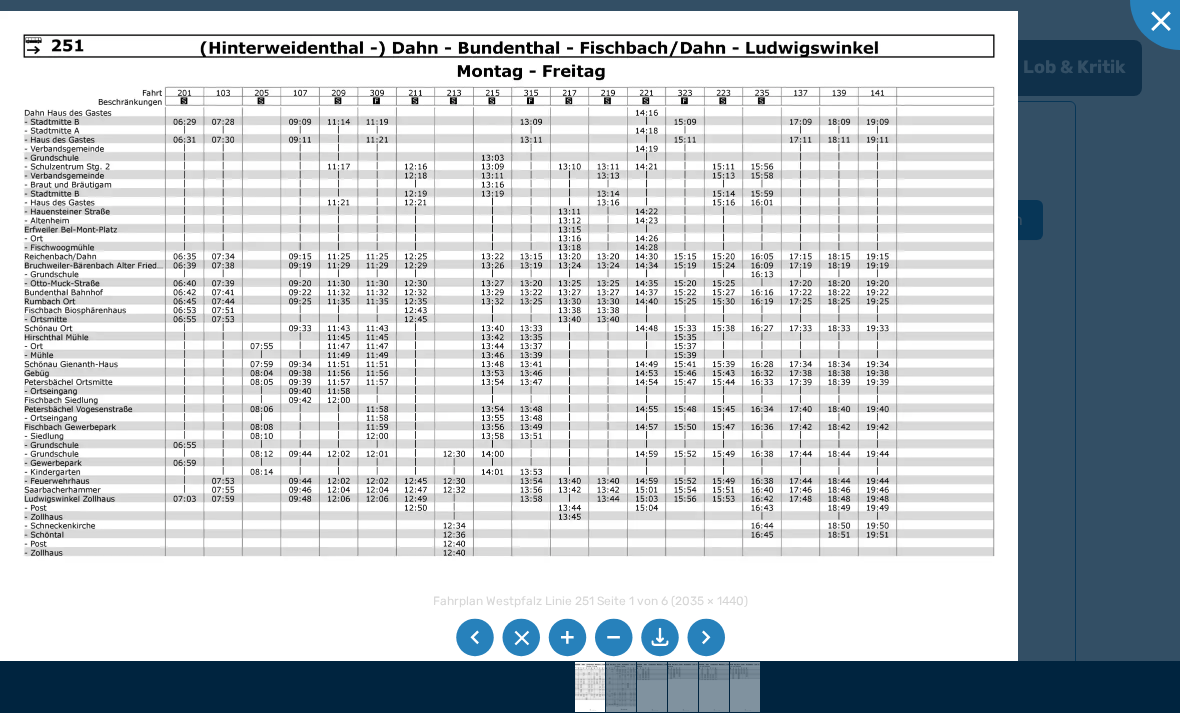 click at bounding box center (706, 638) 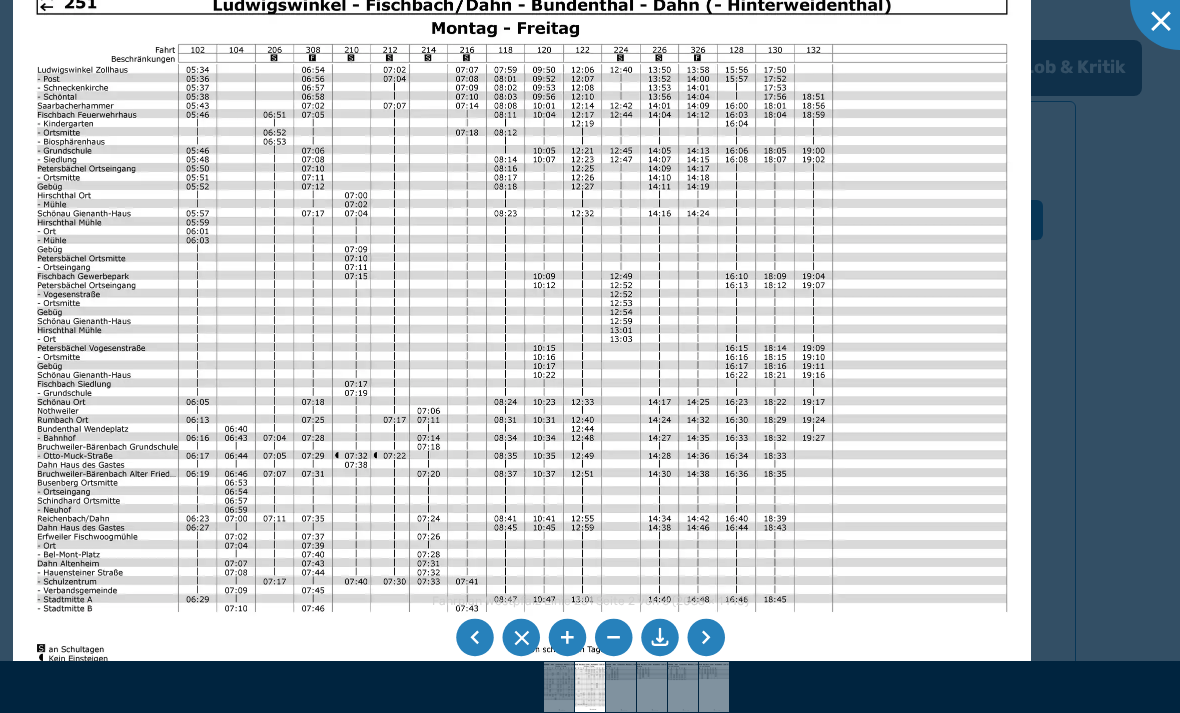 click at bounding box center [706, 638] 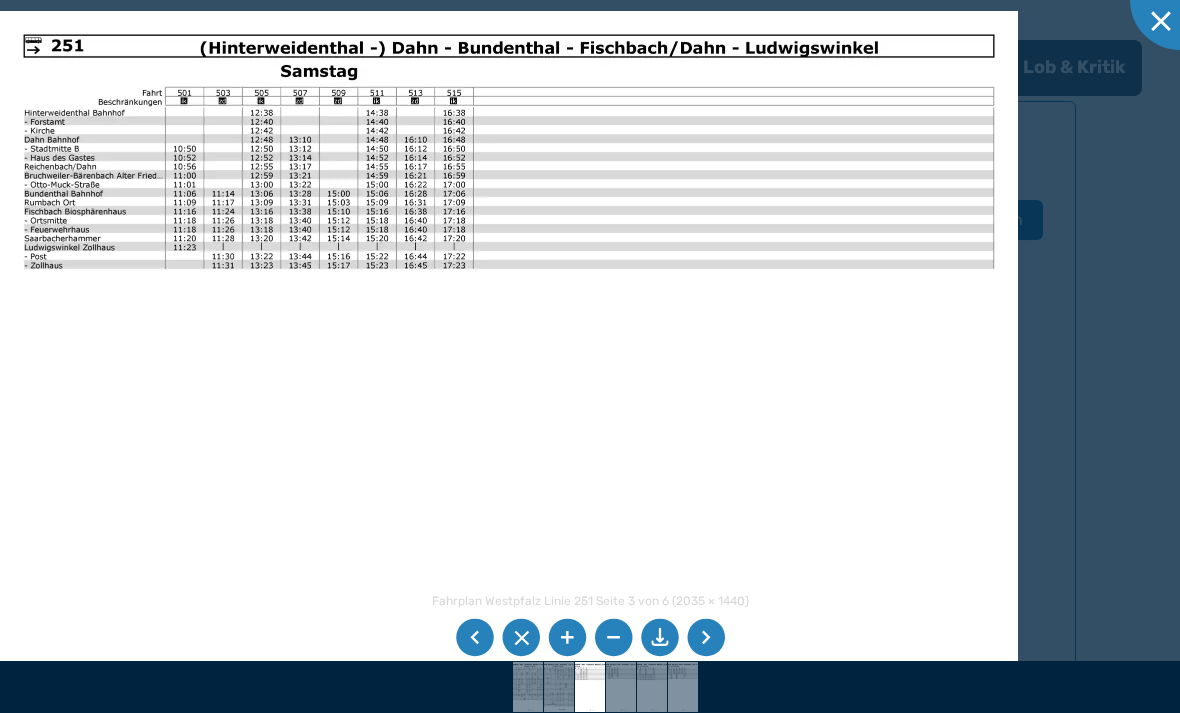 click at bounding box center (590, 637) 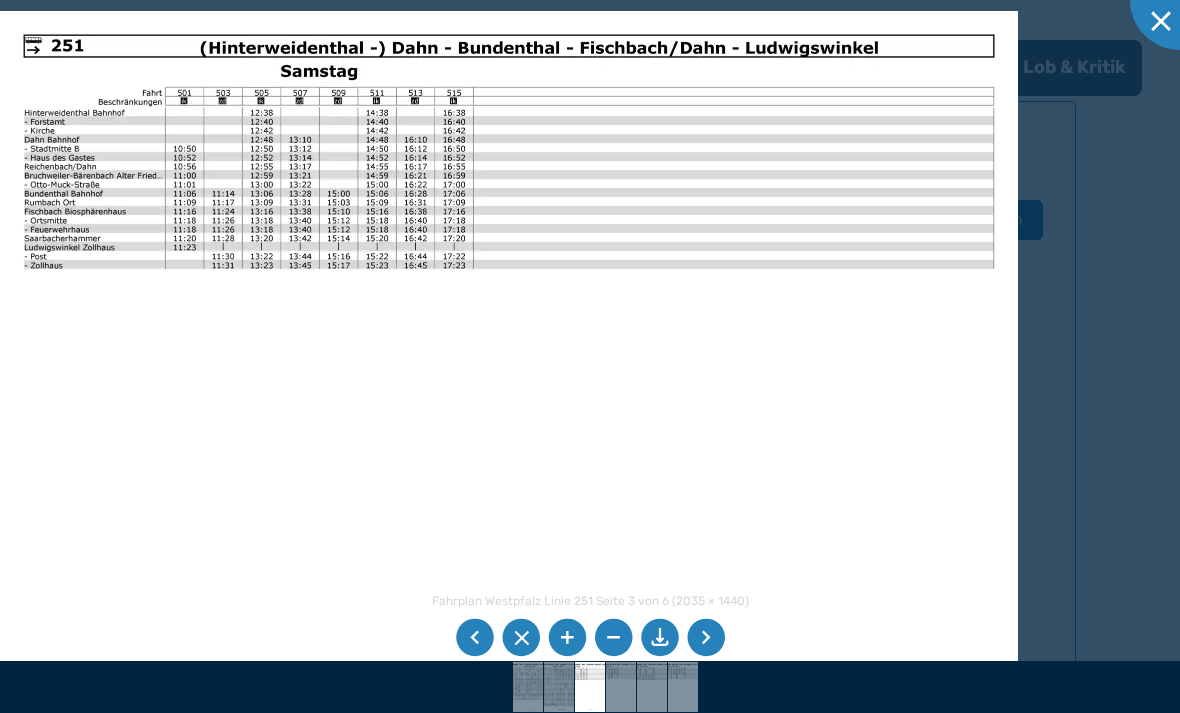 click at bounding box center (475, 638) 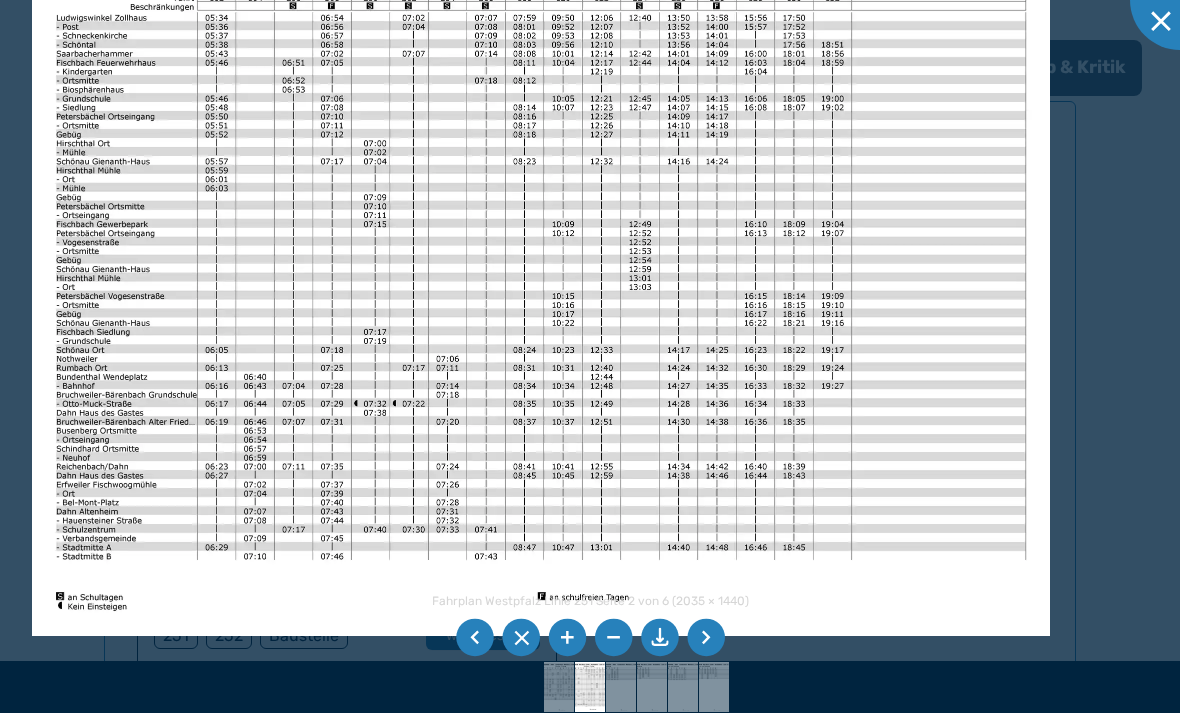 click at bounding box center [706, 638] 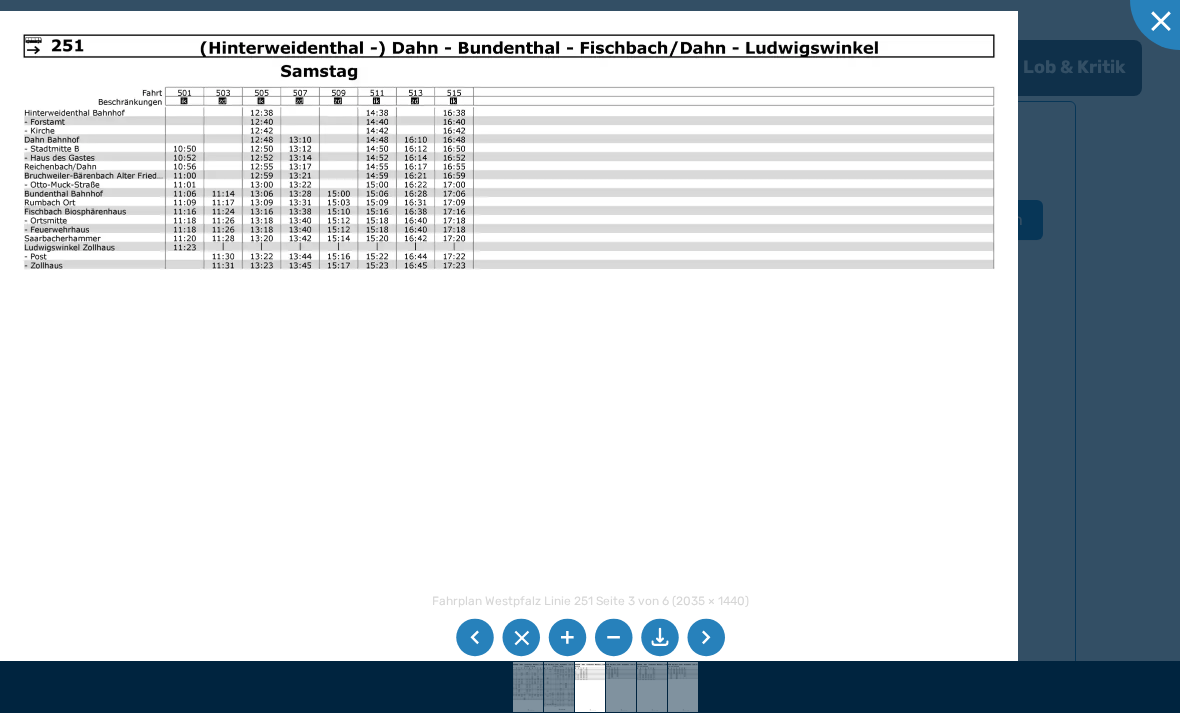click at bounding box center (706, 638) 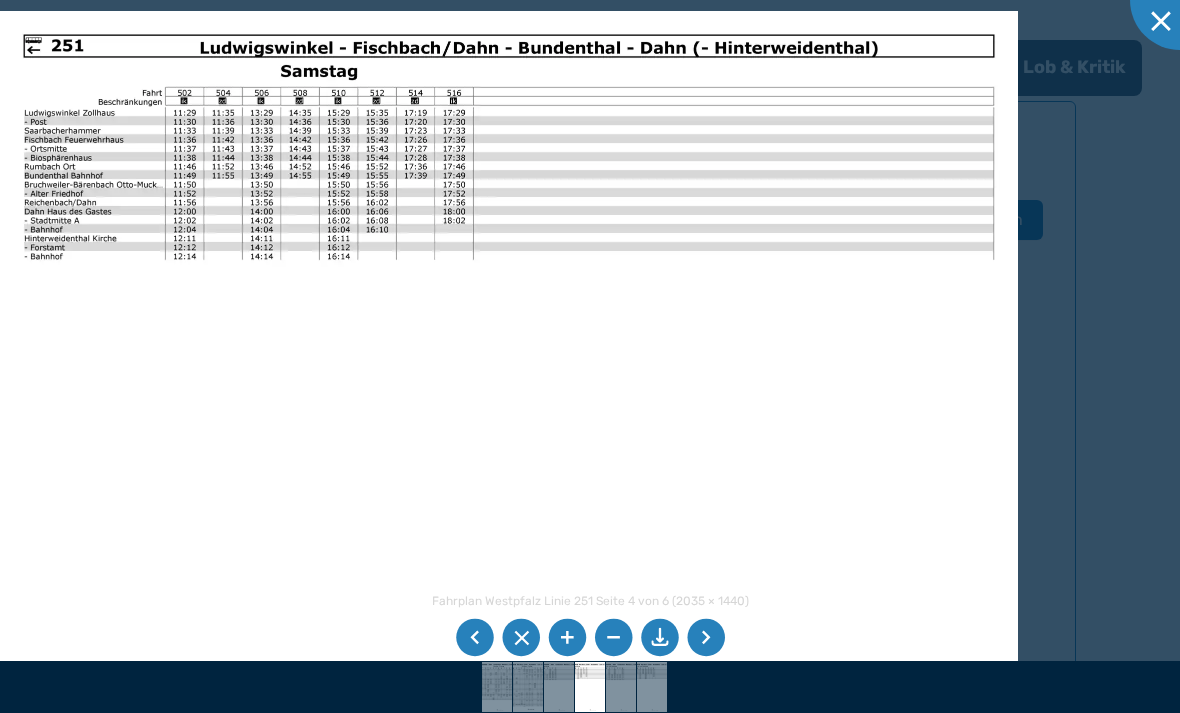 click at bounding box center [706, 638] 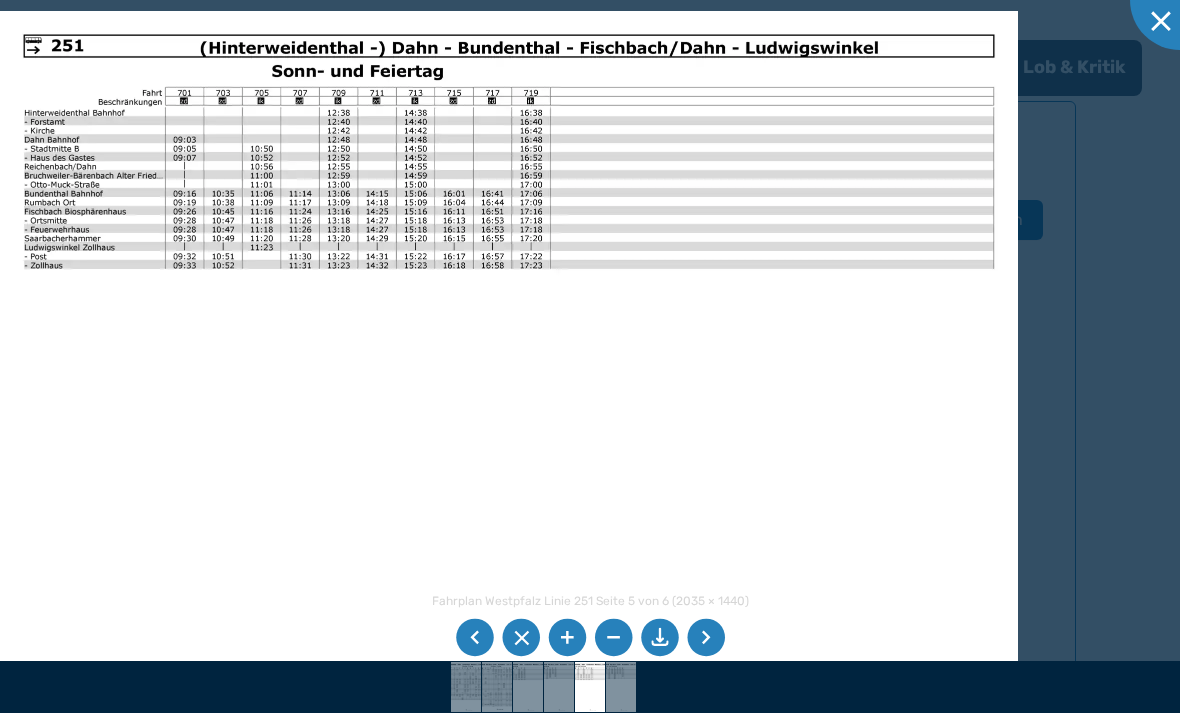 click at bounding box center [706, 638] 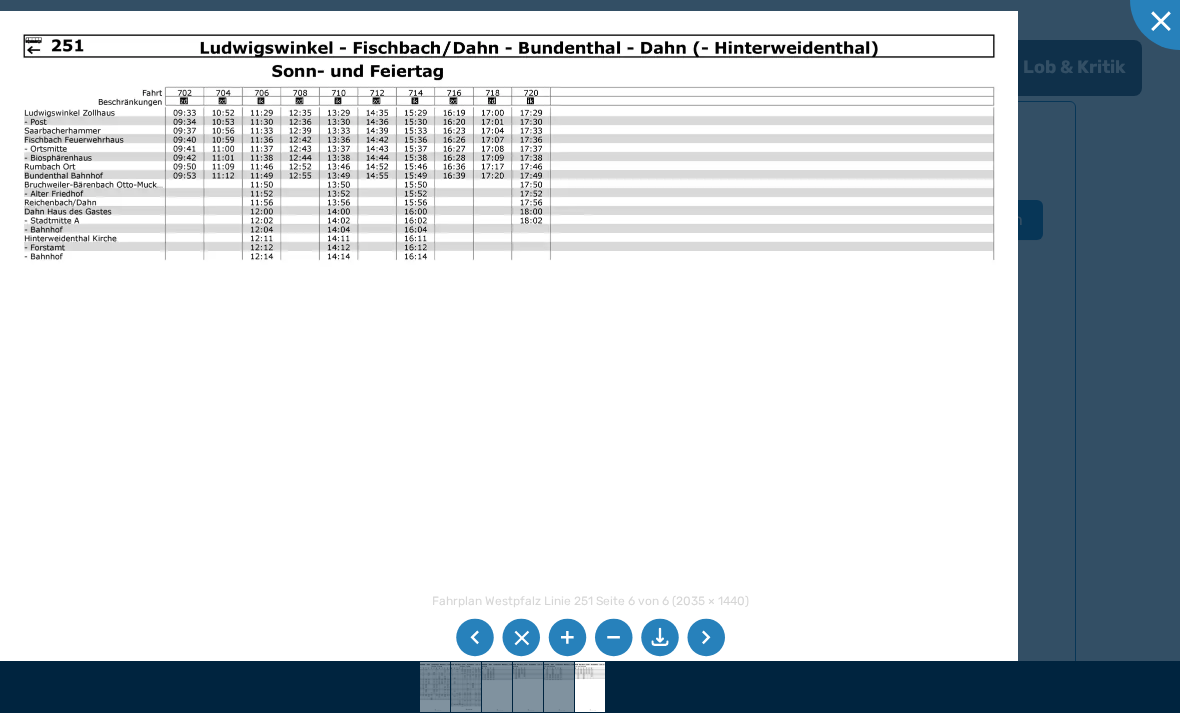 click at bounding box center [706, 638] 